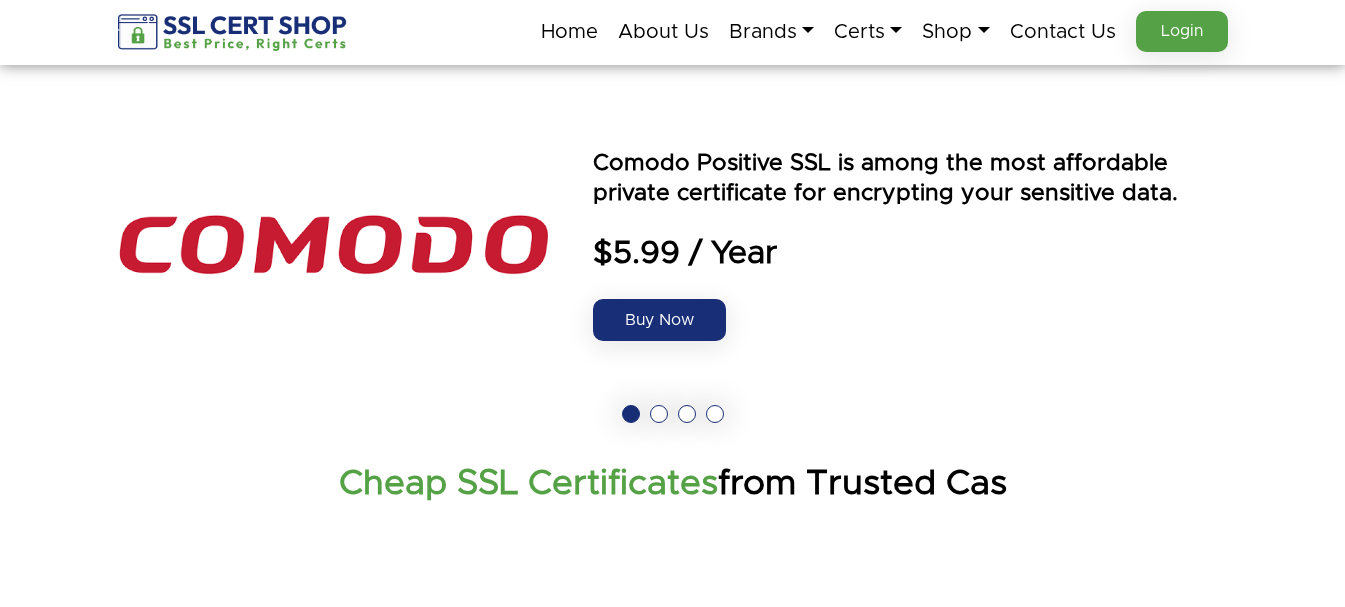 scroll, scrollTop: 0, scrollLeft: 0, axis: both 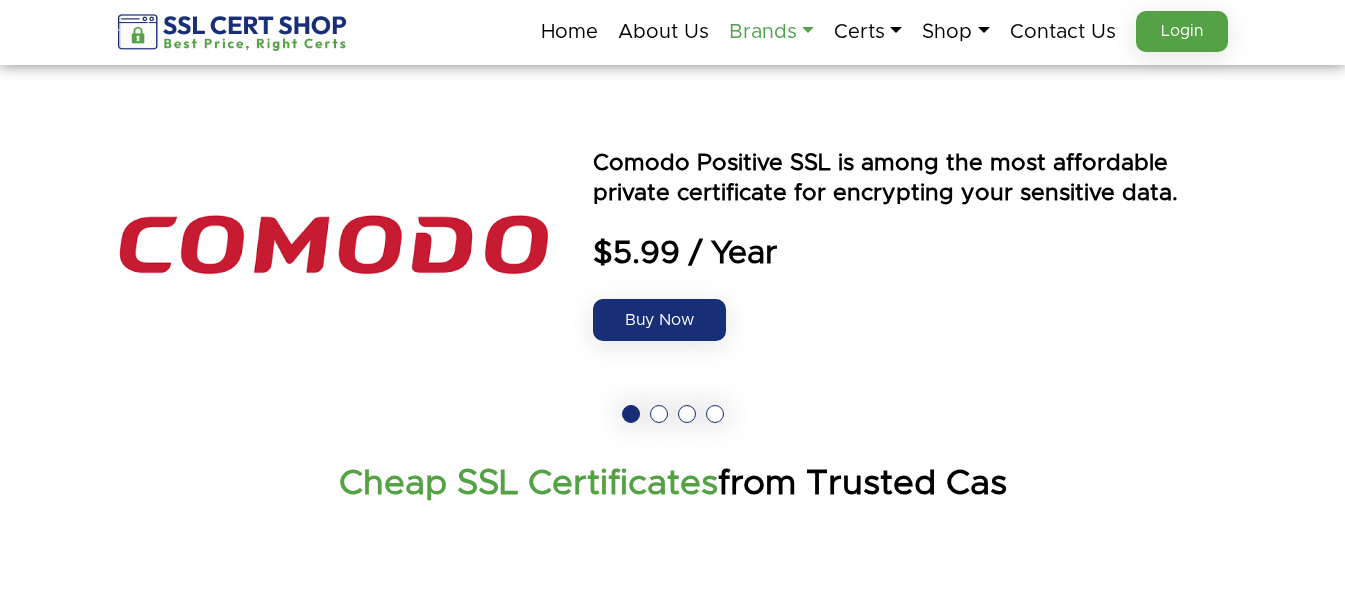 click on "Brands" at bounding box center [771, 32] 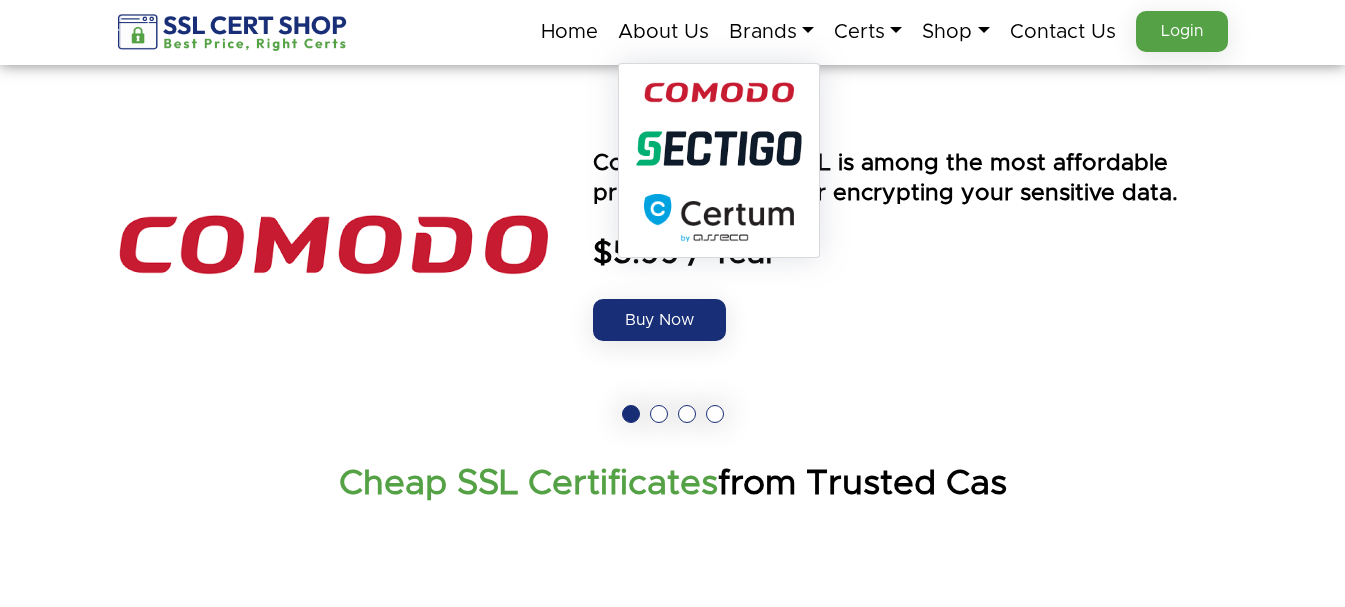 click at bounding box center [719, 149] 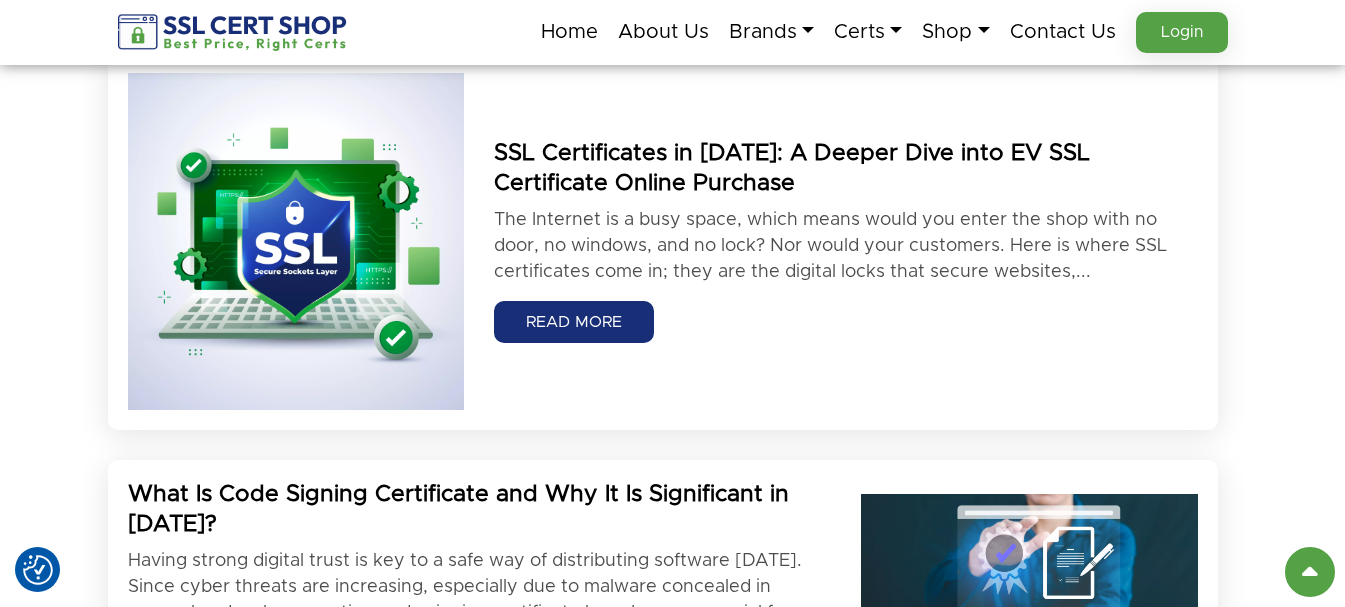 scroll, scrollTop: 0, scrollLeft: 0, axis: both 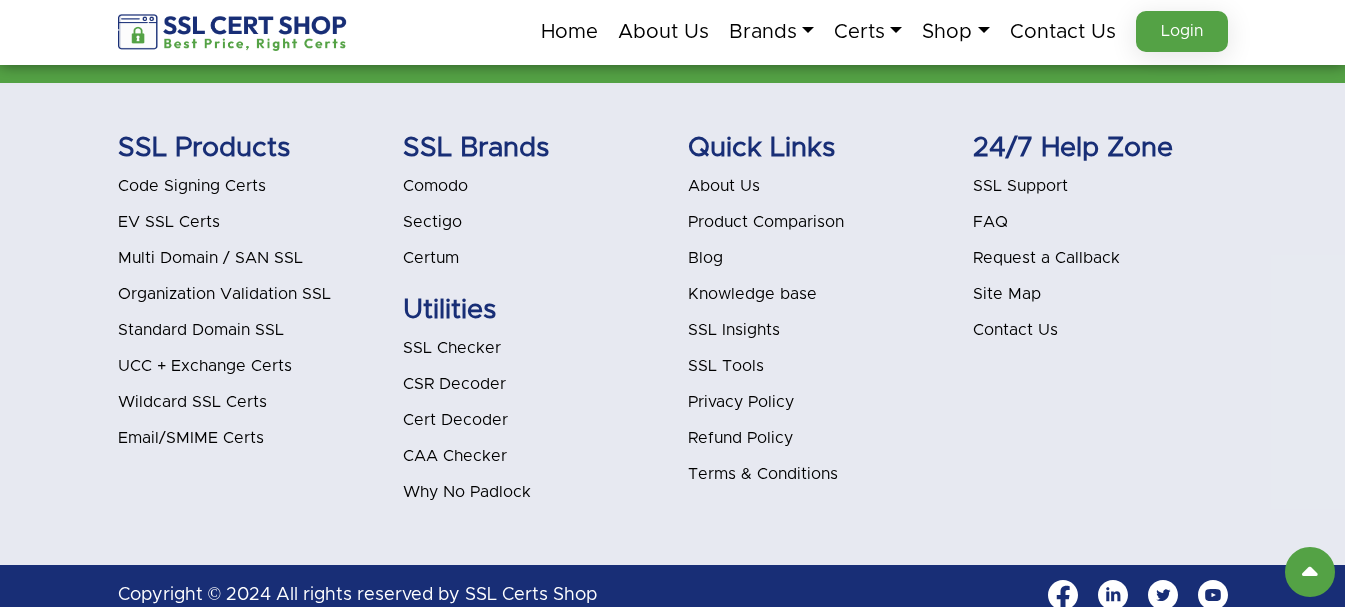 click on "Blog" at bounding box center (705, 258) 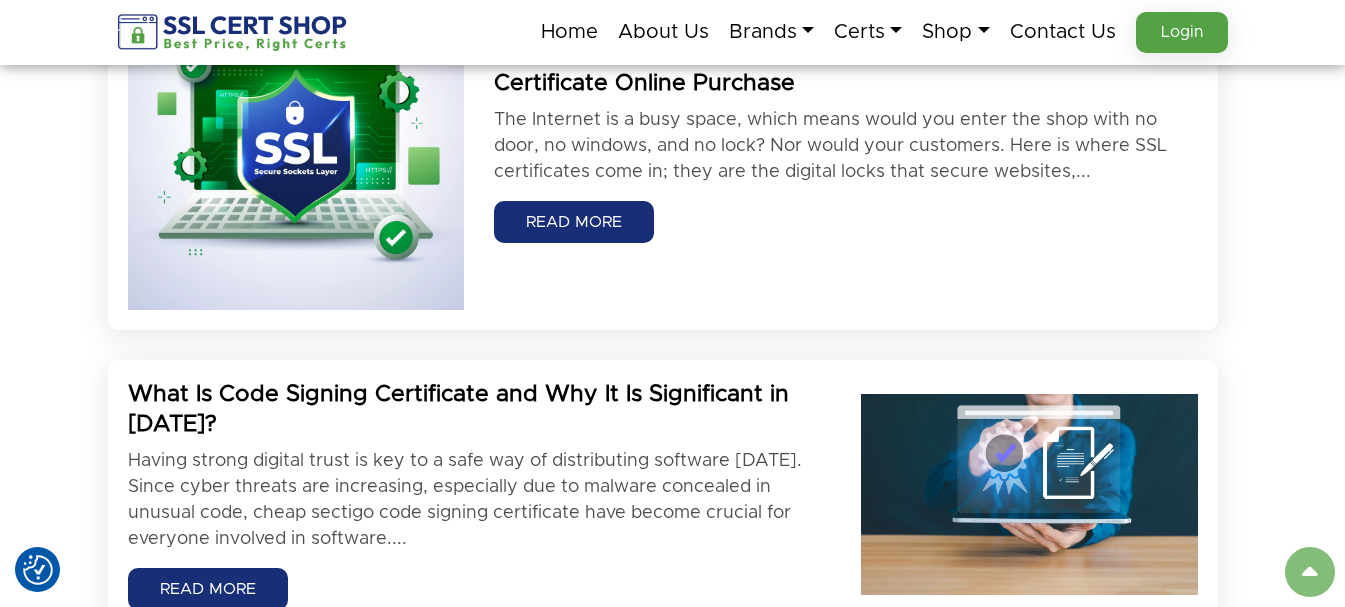 scroll, scrollTop: 500, scrollLeft: 0, axis: vertical 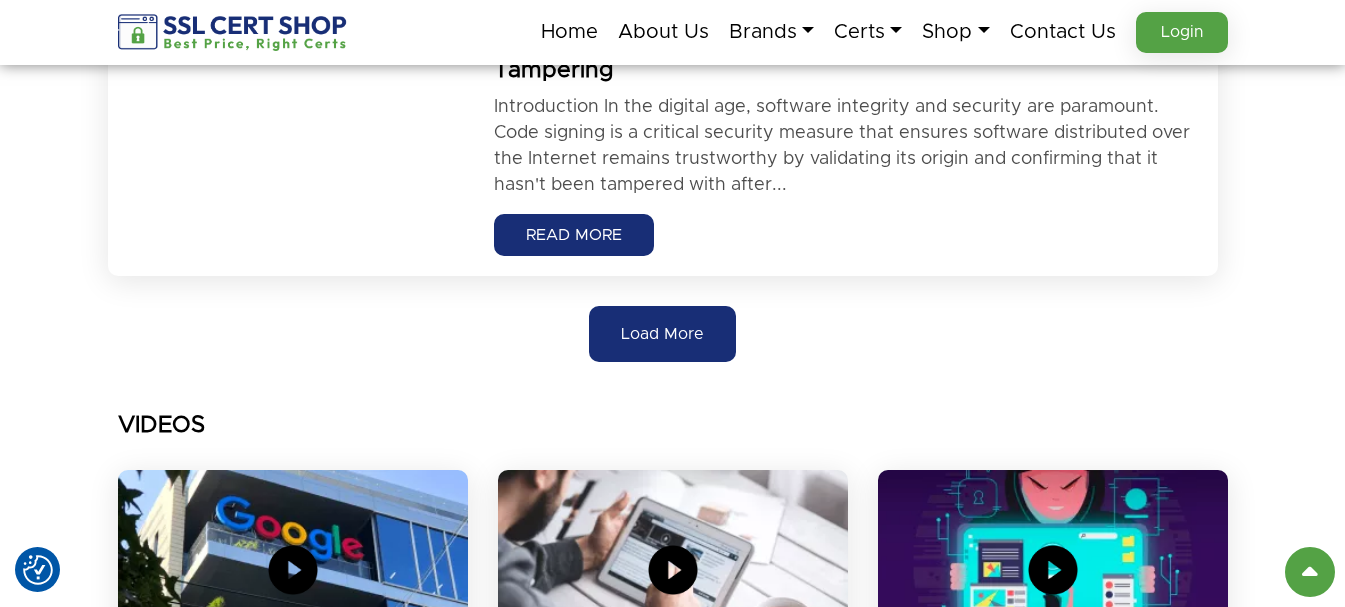 click on "Load More" at bounding box center (662, 334) 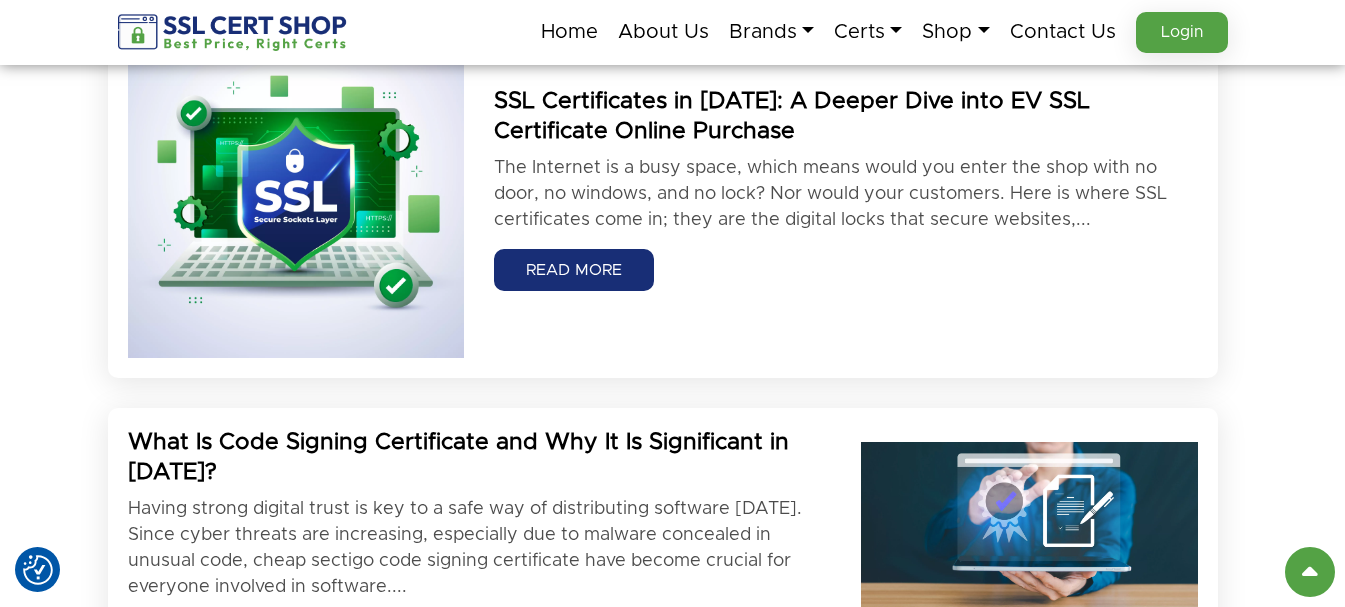 scroll, scrollTop: 400, scrollLeft: 0, axis: vertical 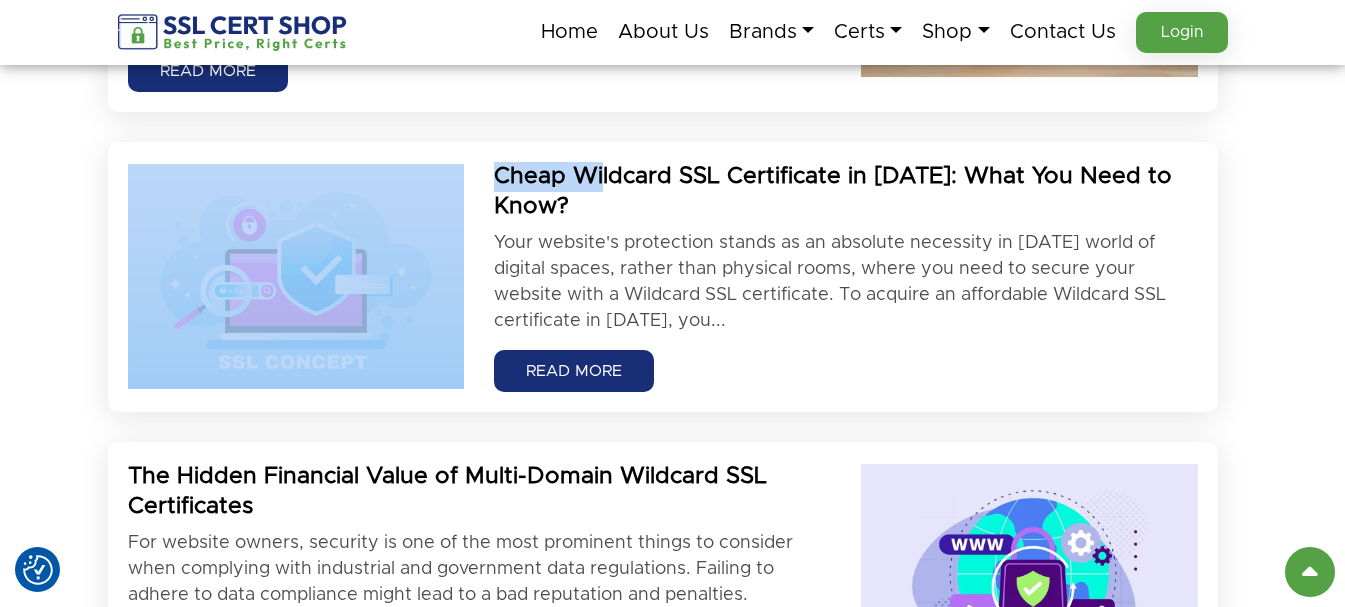 drag, startPoint x: 600, startPoint y: 191, endPoint x: 459, endPoint y: 159, distance: 144.58562 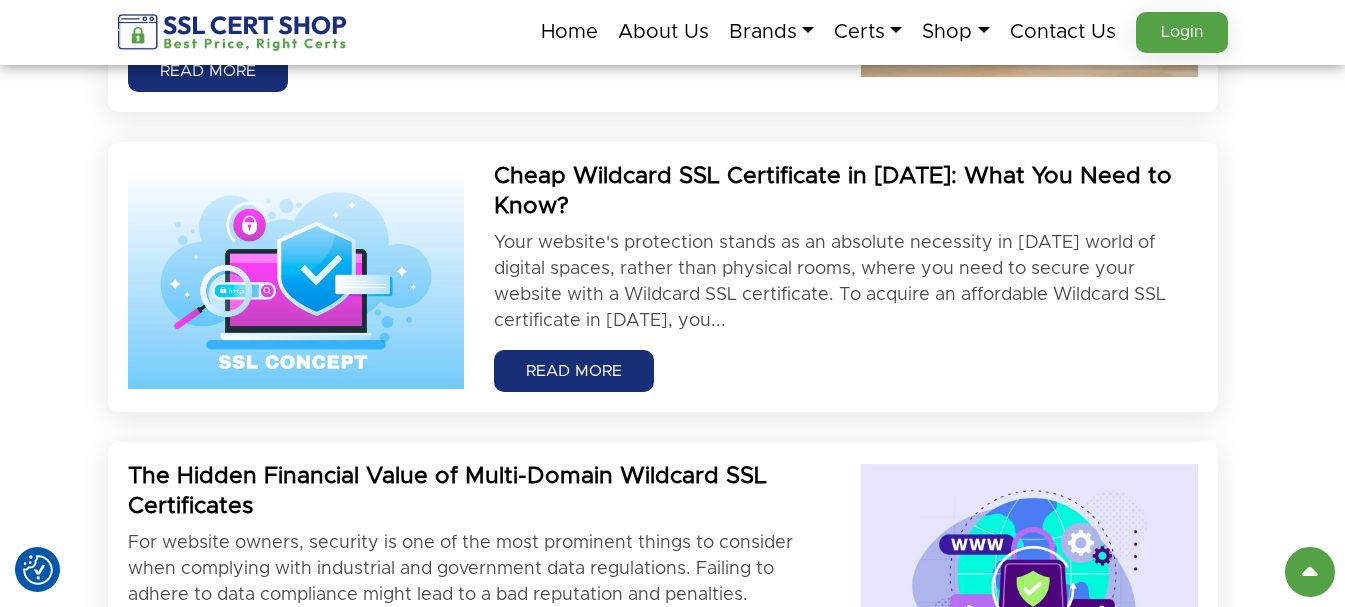 click on "Cheap Wildcard SSL Certificate in [DATE]: What You Need to Know?" at bounding box center (845, 192) 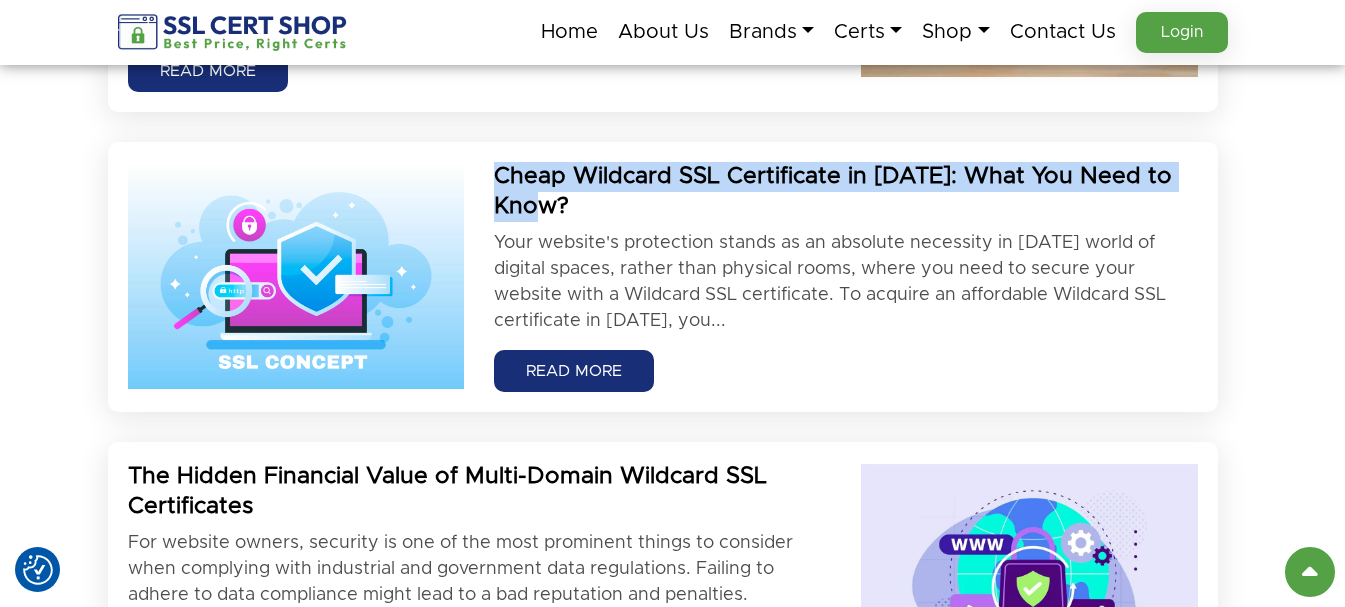 drag, startPoint x: 599, startPoint y: 206, endPoint x: 488, endPoint y: 170, distance: 116.6919 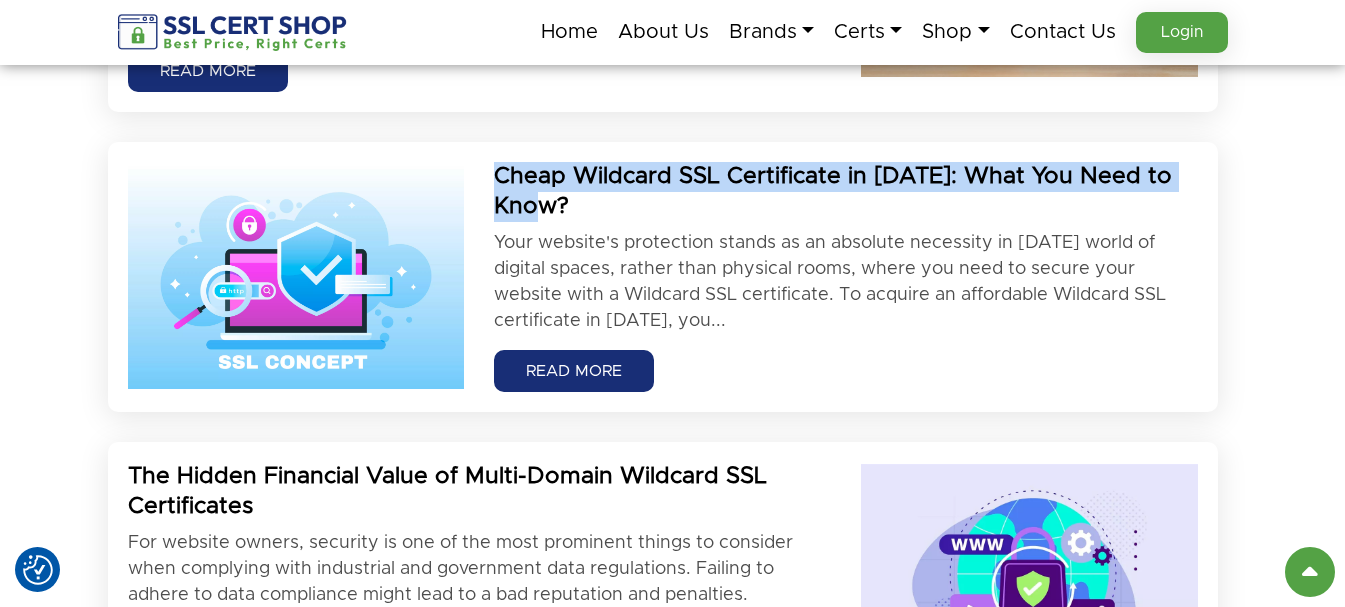 copy on "Cheap Wildcard SSL Certificate in [DATE]: What You Need to Know?" 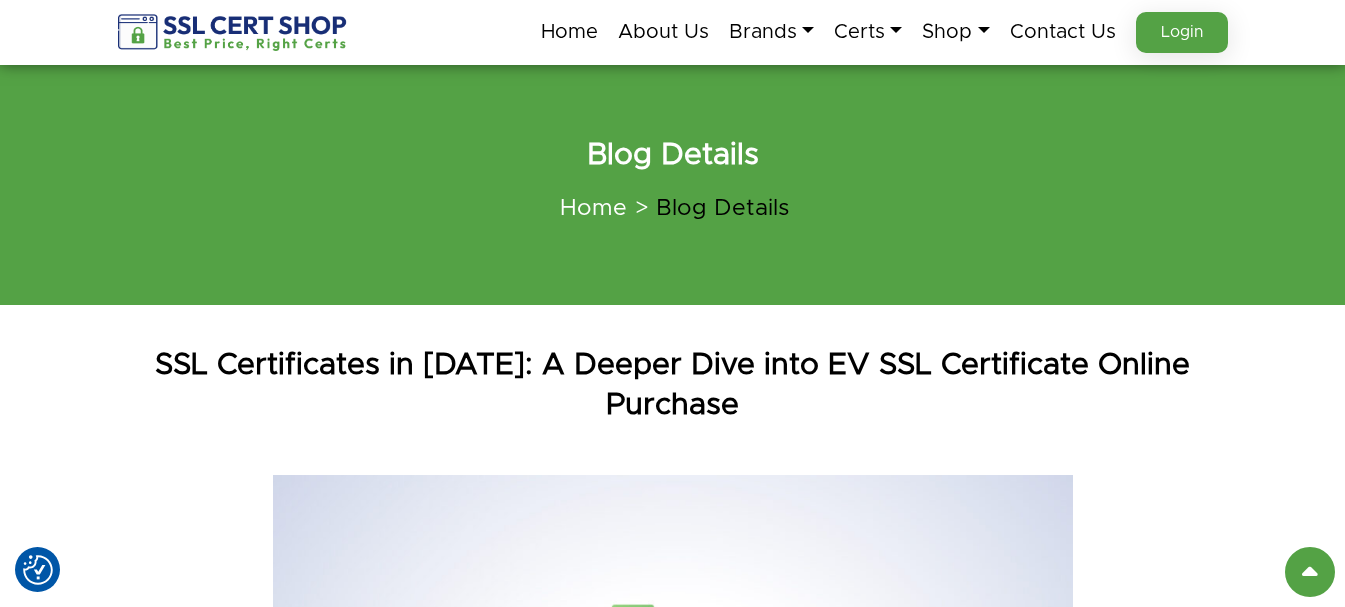 scroll, scrollTop: 0, scrollLeft: 0, axis: both 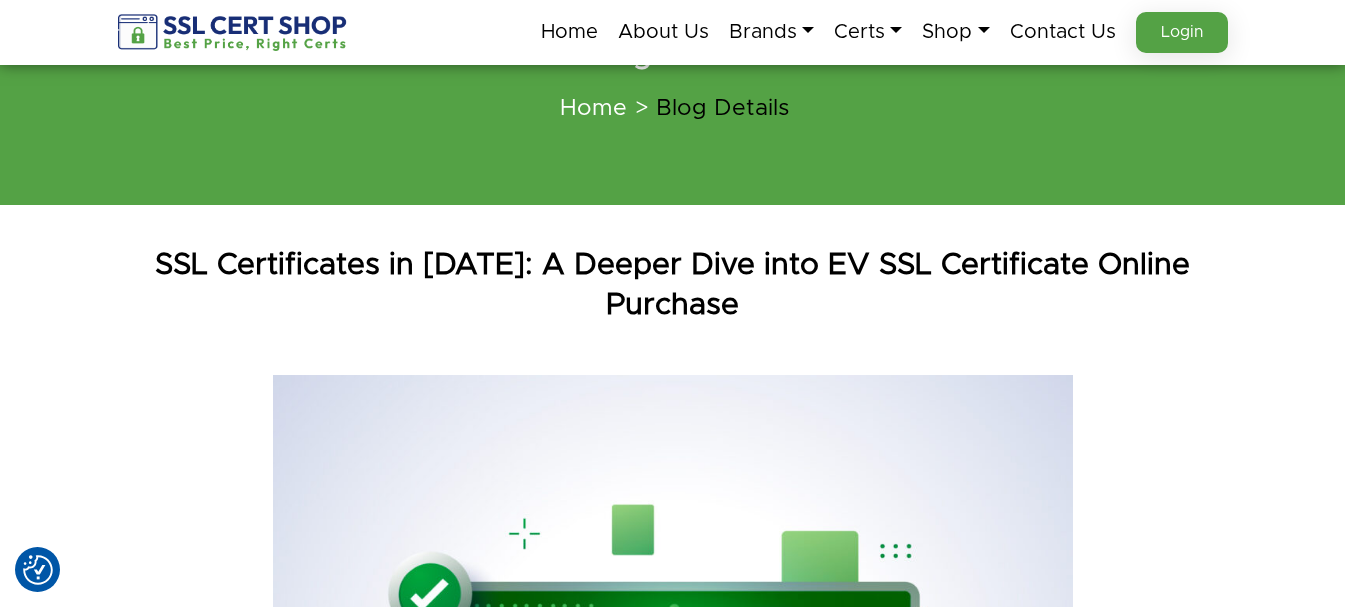 click on "SSL Certificates in [DATE]: A Deeper Dive into EV SSL Certificate Online Purchase" at bounding box center (673, 285) 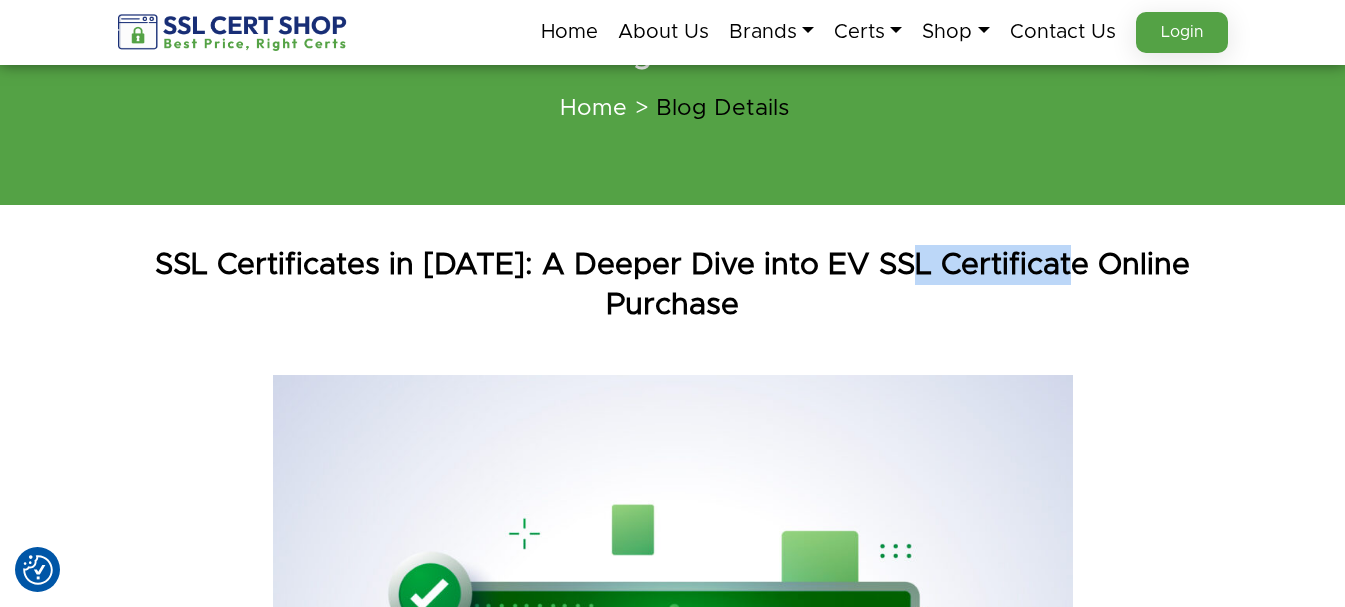 click on "SSL Certificates in [DATE]: A Deeper Dive into EV SSL Certificate Online Purchase" at bounding box center (673, 285) 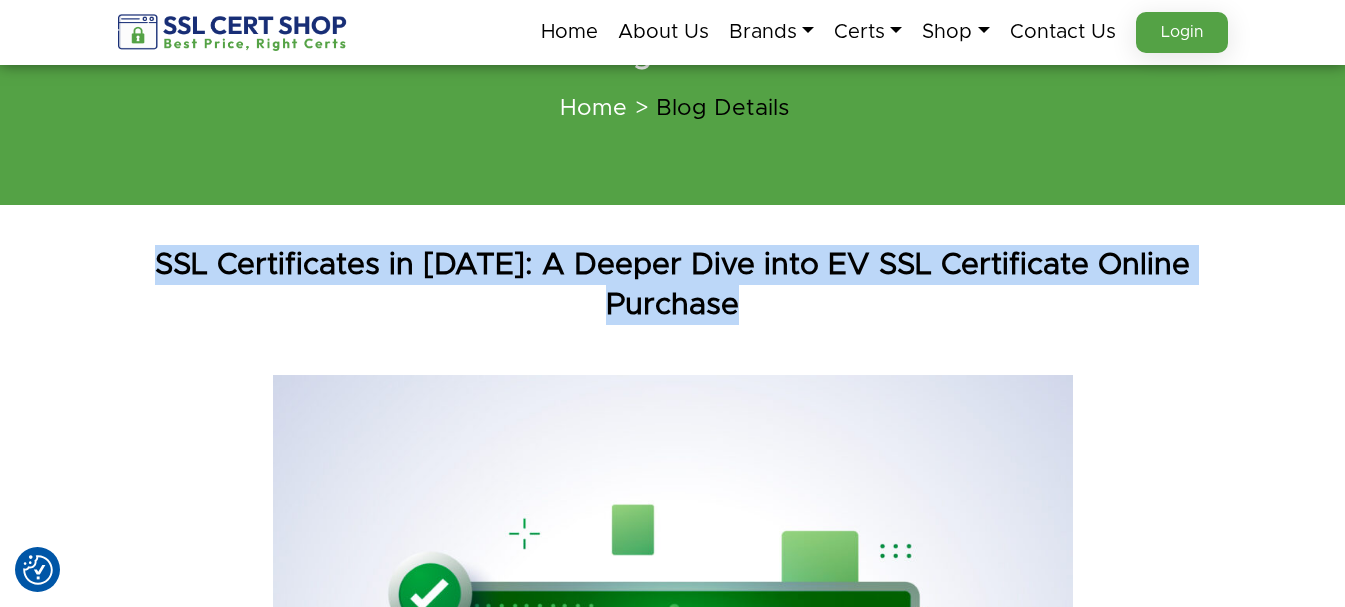 click on "SSL Certificates in [DATE]: A Deeper Dive into EV SSL Certificate Online Purchase" at bounding box center (673, 285) 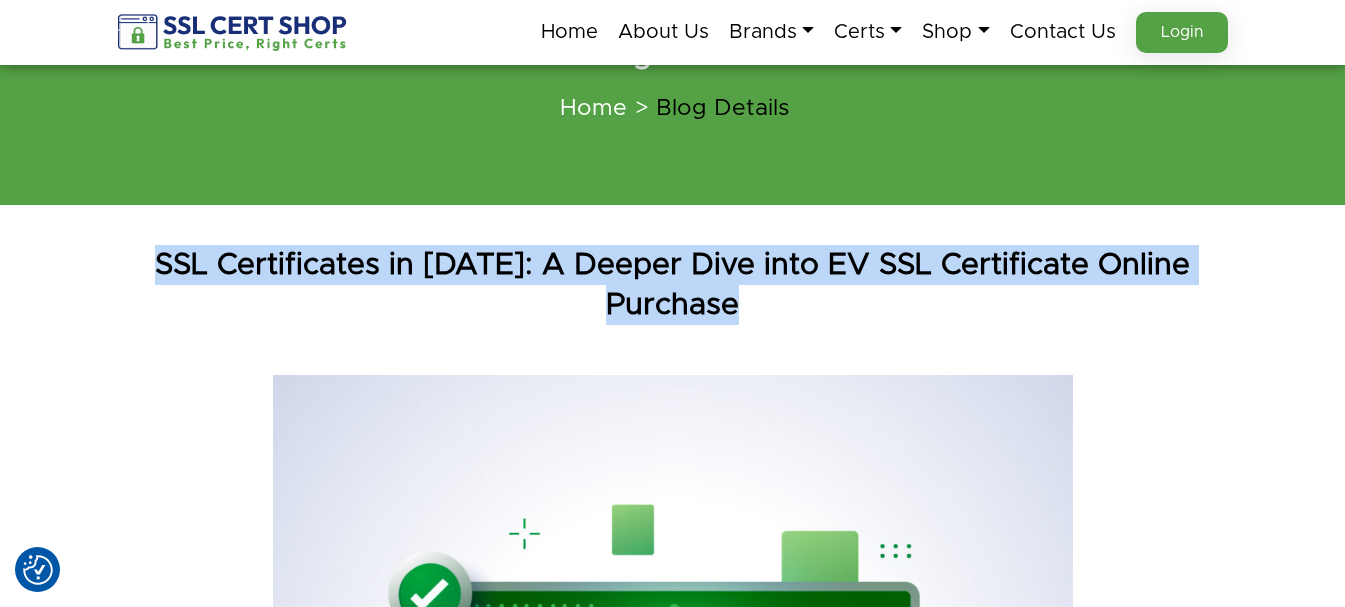 copy on "SSL Certificates in [DATE]: A Deeper Dive into EV SSL Certificate Online Purchase" 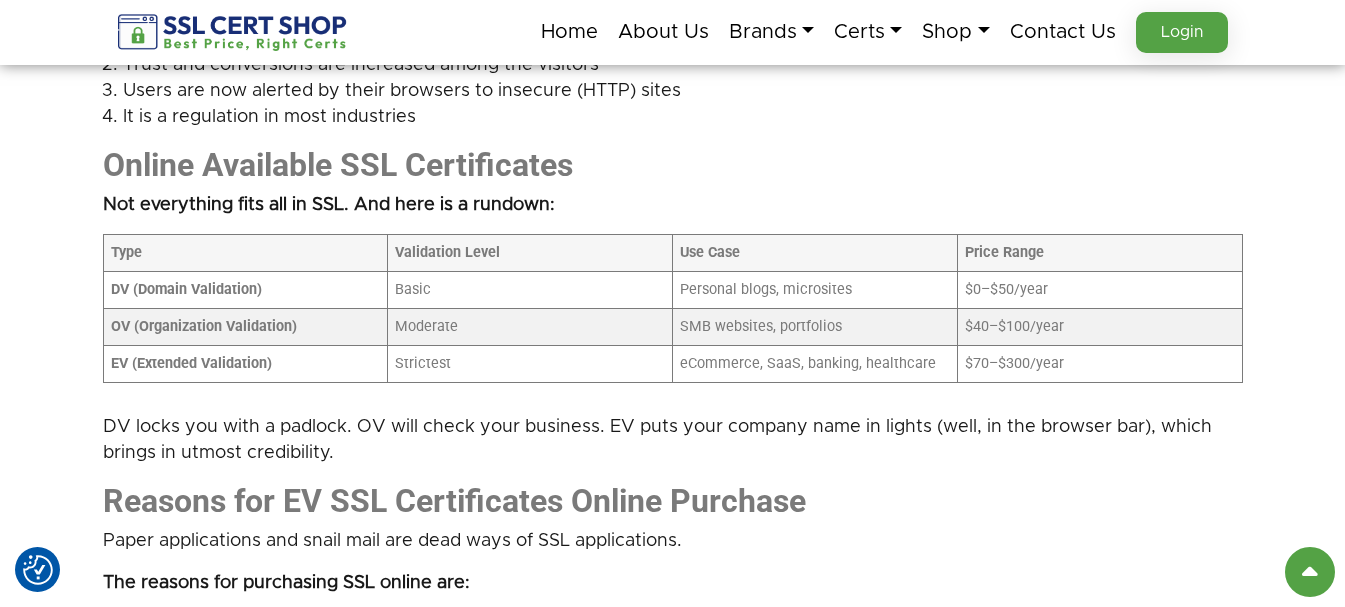scroll, scrollTop: 1800, scrollLeft: 0, axis: vertical 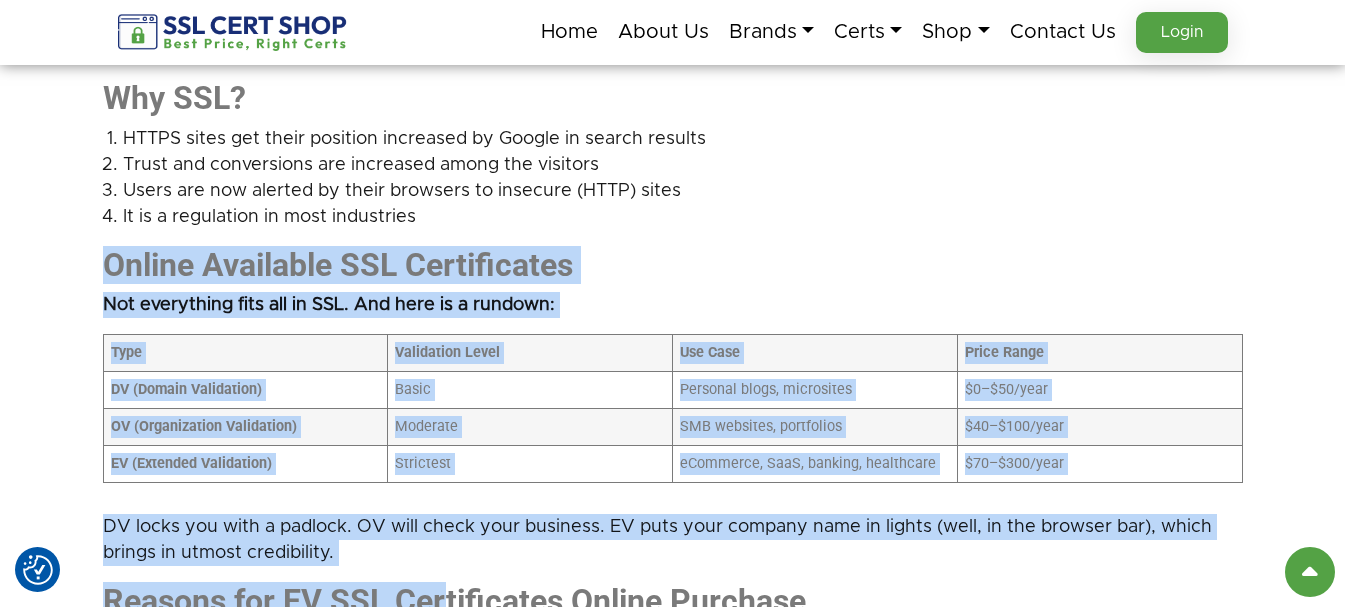 drag, startPoint x: 91, startPoint y: 222, endPoint x: 446, endPoint y: 533, distance: 471.95975 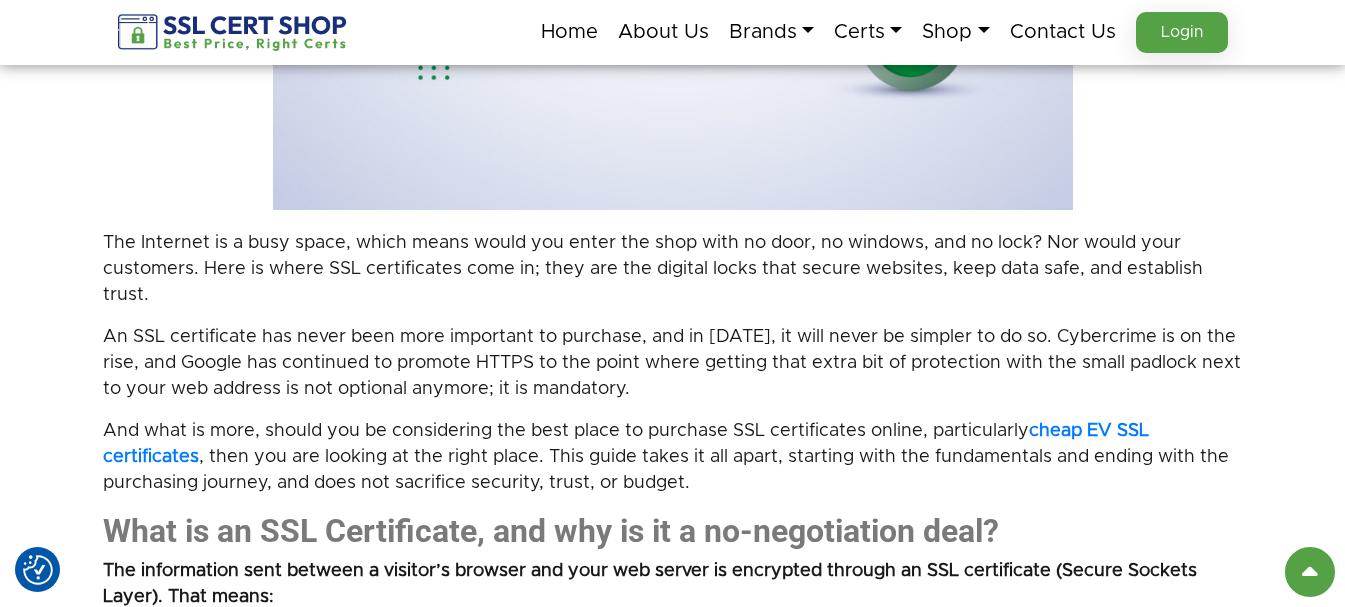 scroll, scrollTop: 1100, scrollLeft: 0, axis: vertical 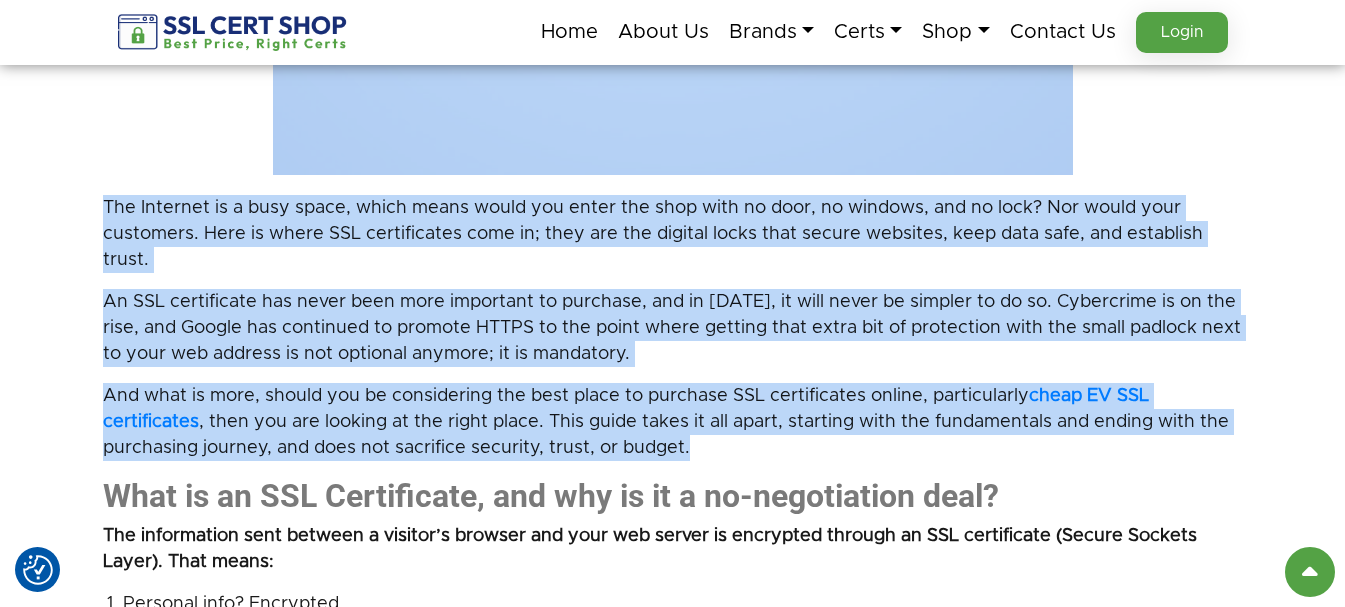 drag, startPoint x: 701, startPoint y: 407, endPoint x: 7, endPoint y: 143, distance: 742.51733 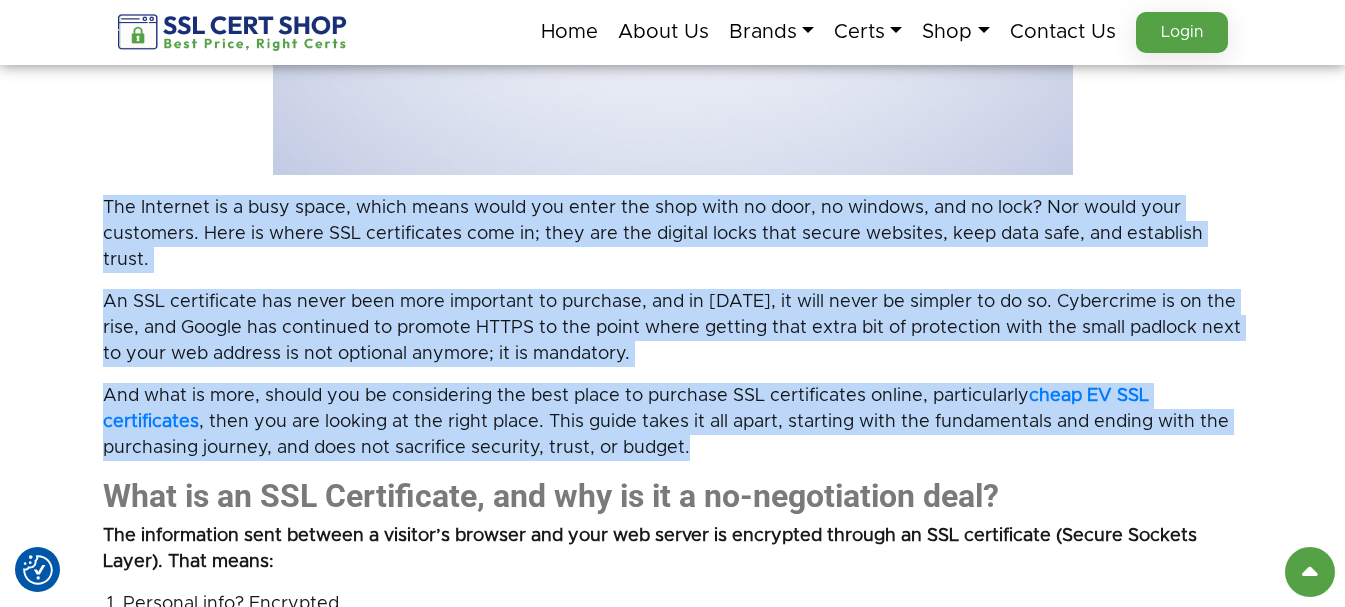 drag, startPoint x: 712, startPoint y: 404, endPoint x: 70, endPoint y: 169, distance: 683.65857 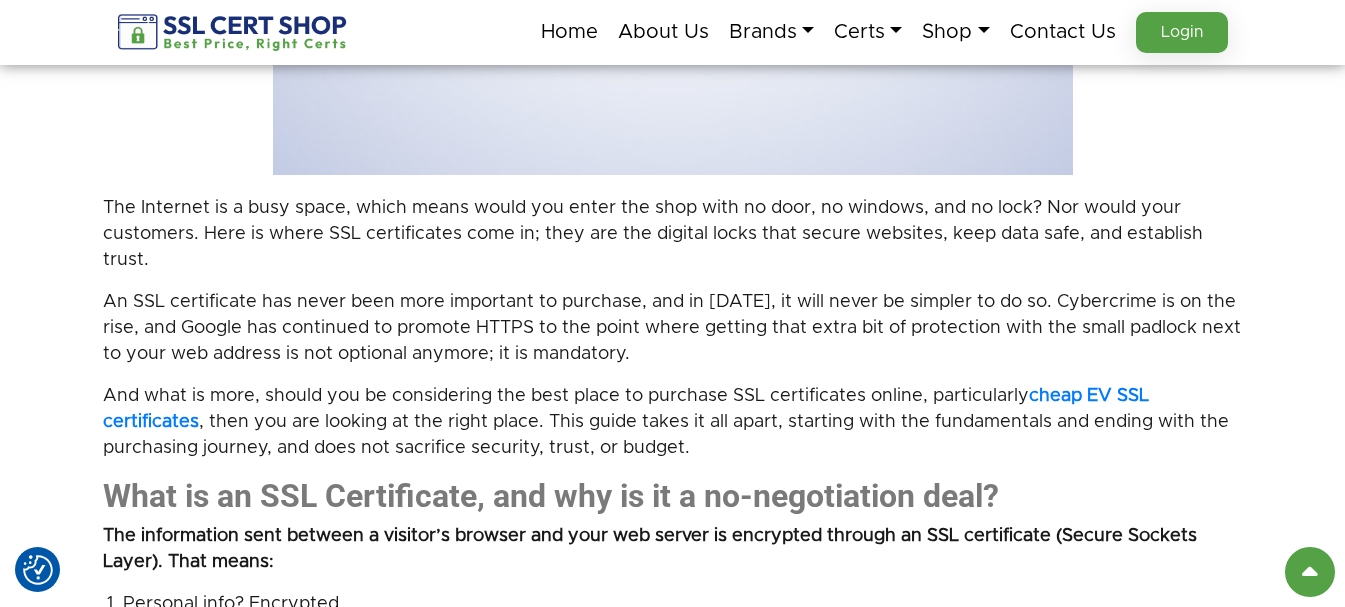 click on "SSL Certificates in 2025: A Deeper Dive into EV SSL Certificate Online Purchase
The Internet is a busy space, which means would you enter the shop with no door, no windows, and no lock? Nor would your customers. Here is where SSL certificates come in; they are the digital locks that secure websites, keep data safe, and establish trust.
An SSL certificate has never been more important to purchase, and in 2025, it will never be simpler to do so. Cybercrime is on the rise, and Google has continued to promote HTTPS to the point where getting that extra bit of protection with the small padlock next to your web address is not optional anymore; it is mandatory.
And what is more, should you be considering the best place to purchase SSL certificates online, particularly  cheap EV SSL certificates
What is an SSL Certificate, and why is it a no-negotiation deal?
Personal info? Encrypted." at bounding box center (672, 1687) 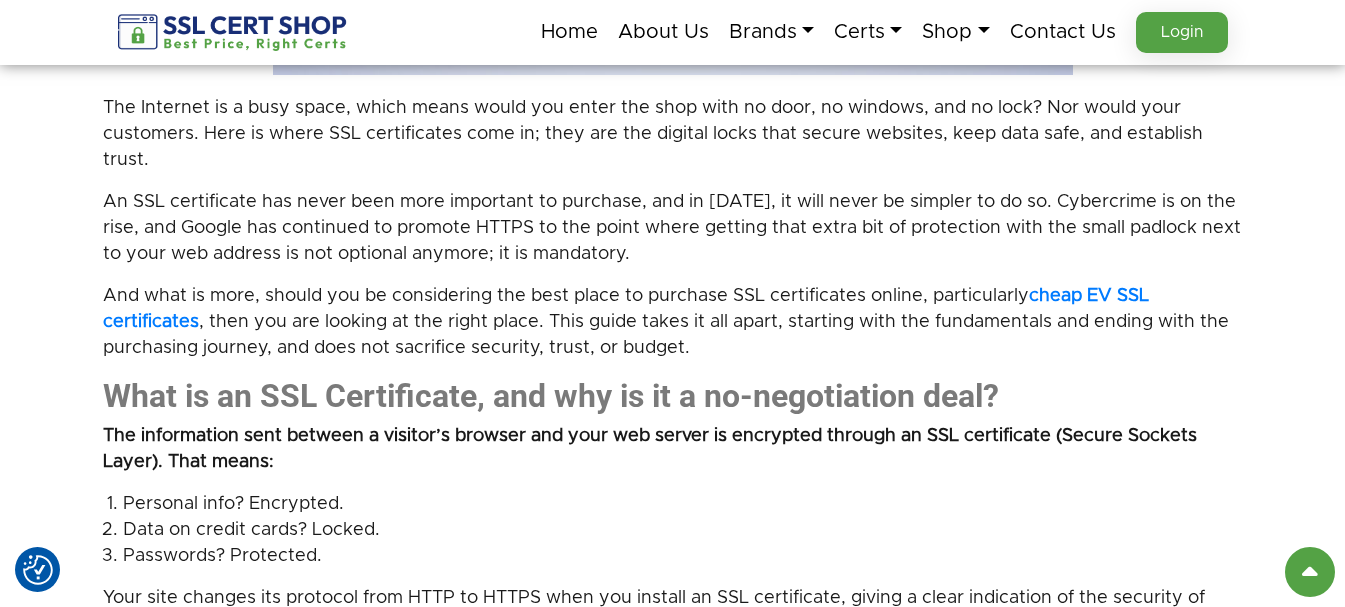 scroll, scrollTop: 1300, scrollLeft: 0, axis: vertical 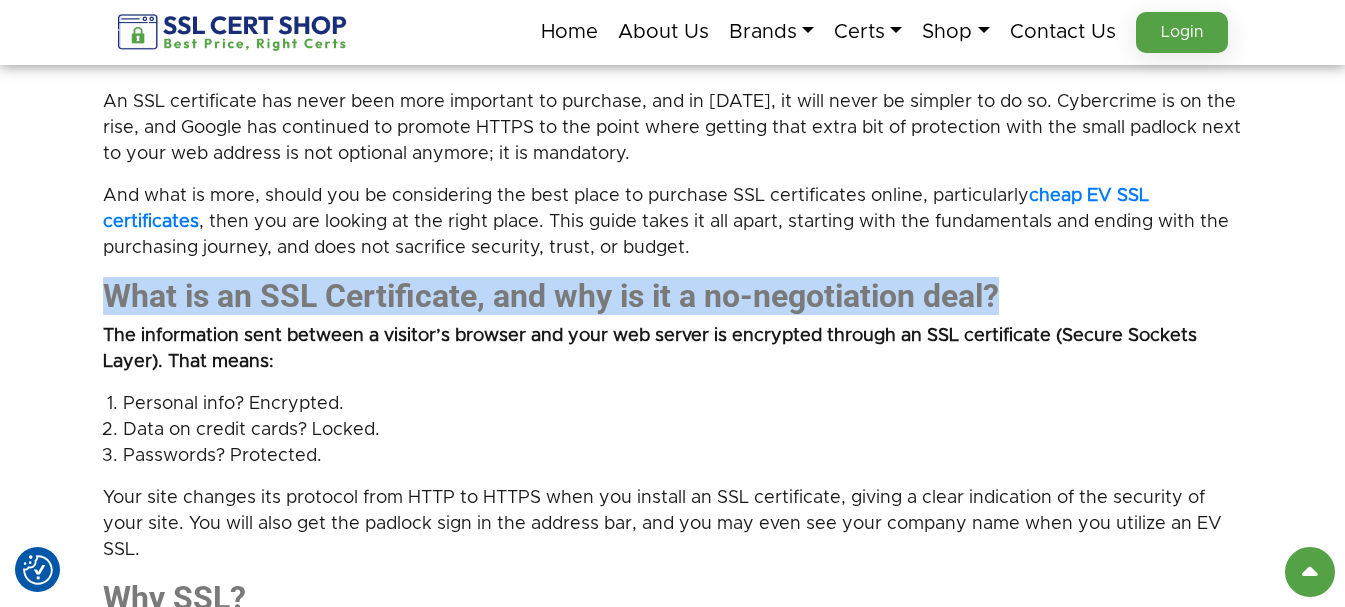 drag, startPoint x: 86, startPoint y: 250, endPoint x: 1021, endPoint y: 248, distance: 935.00214 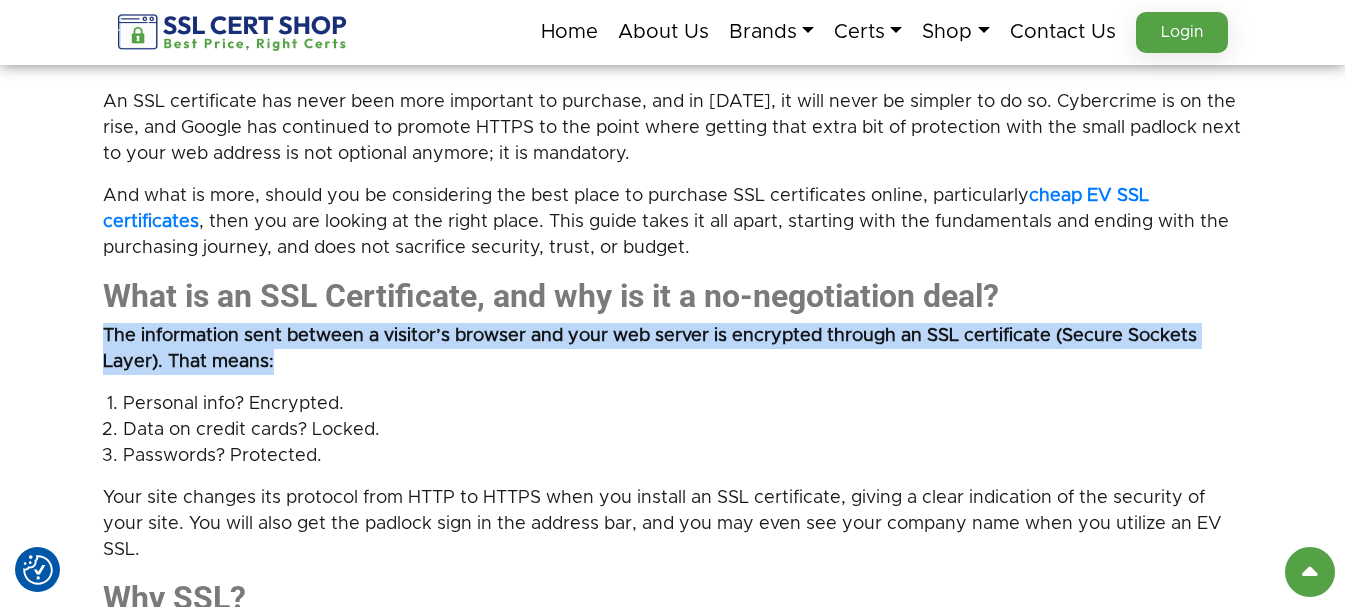 drag, startPoint x: 306, startPoint y: 320, endPoint x: 59, endPoint y: 282, distance: 249.90598 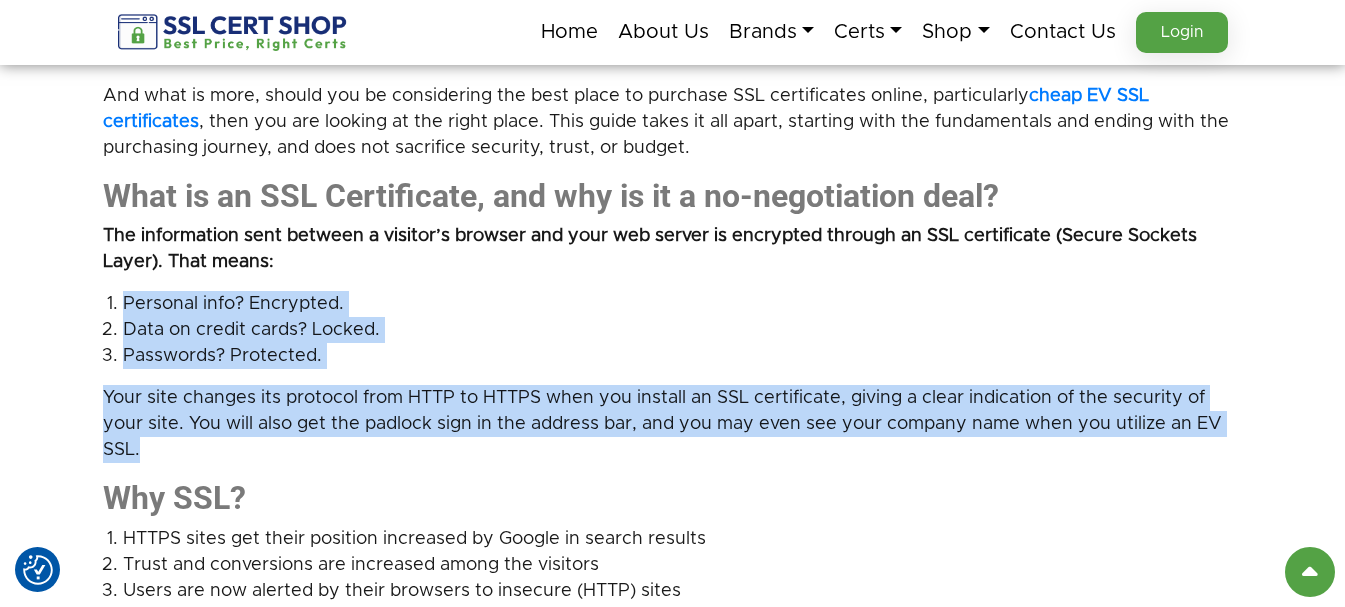 drag, startPoint x: 156, startPoint y: 404, endPoint x: 46, endPoint y: 264, distance: 178.04494 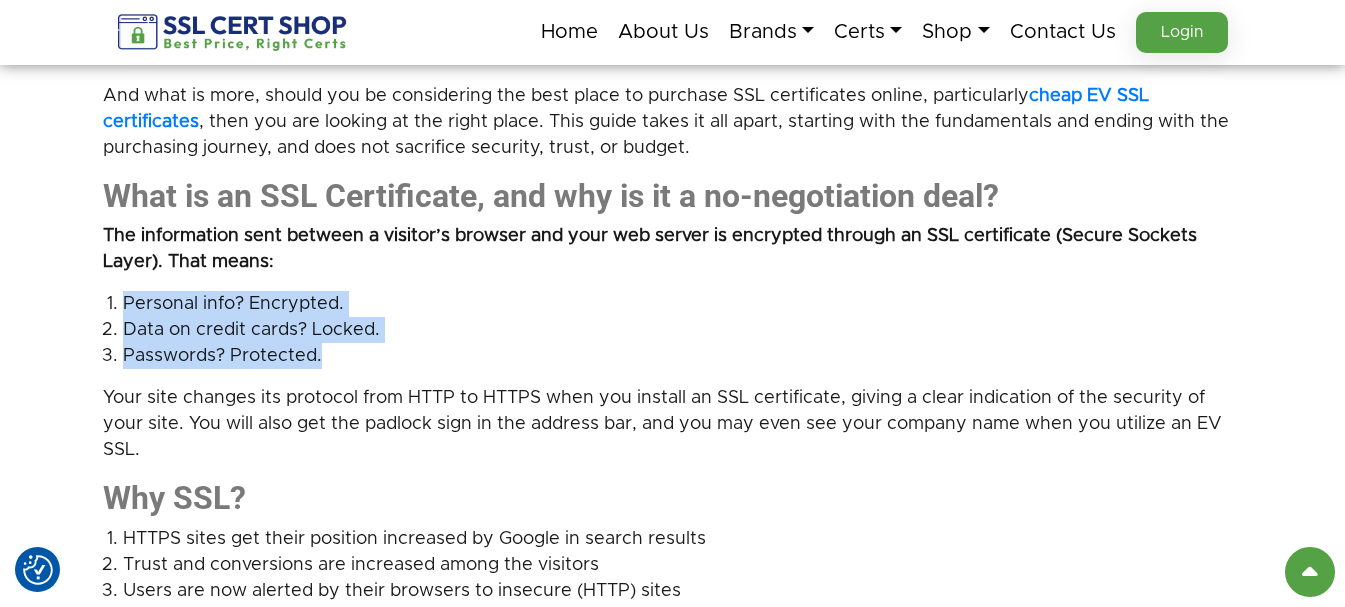 drag, startPoint x: 333, startPoint y: 315, endPoint x: 105, endPoint y: 256, distance: 235.51009 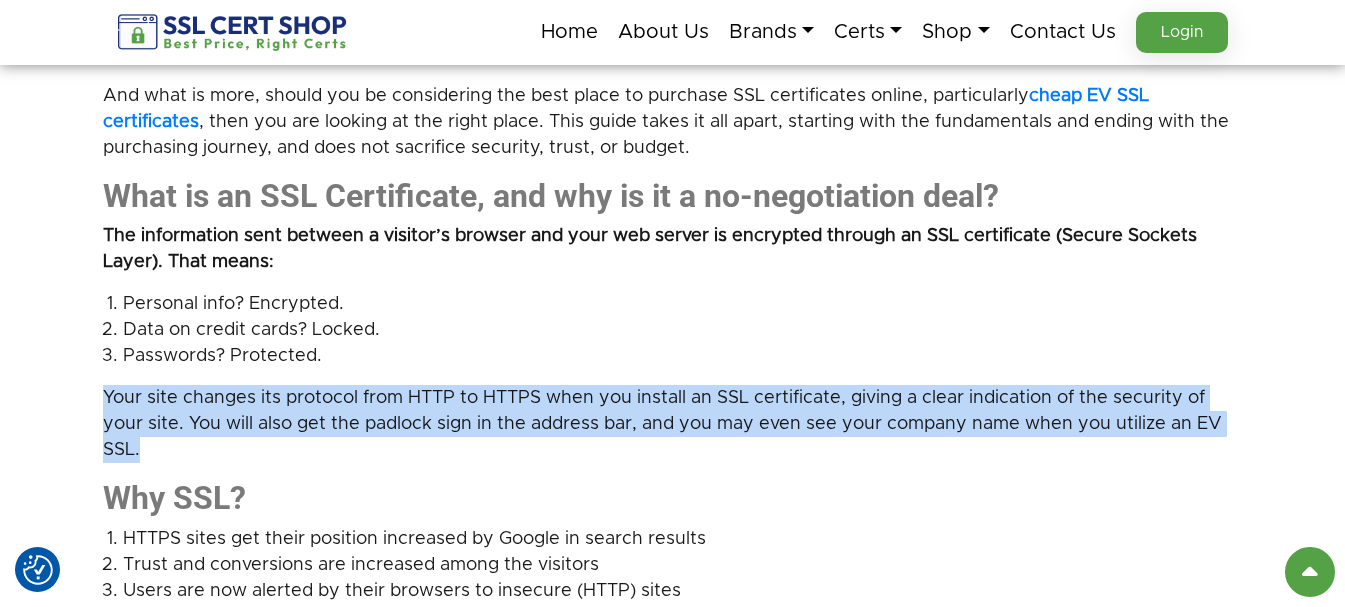 drag, startPoint x: 176, startPoint y: 413, endPoint x: 38, endPoint y: 366, distance: 145.78409 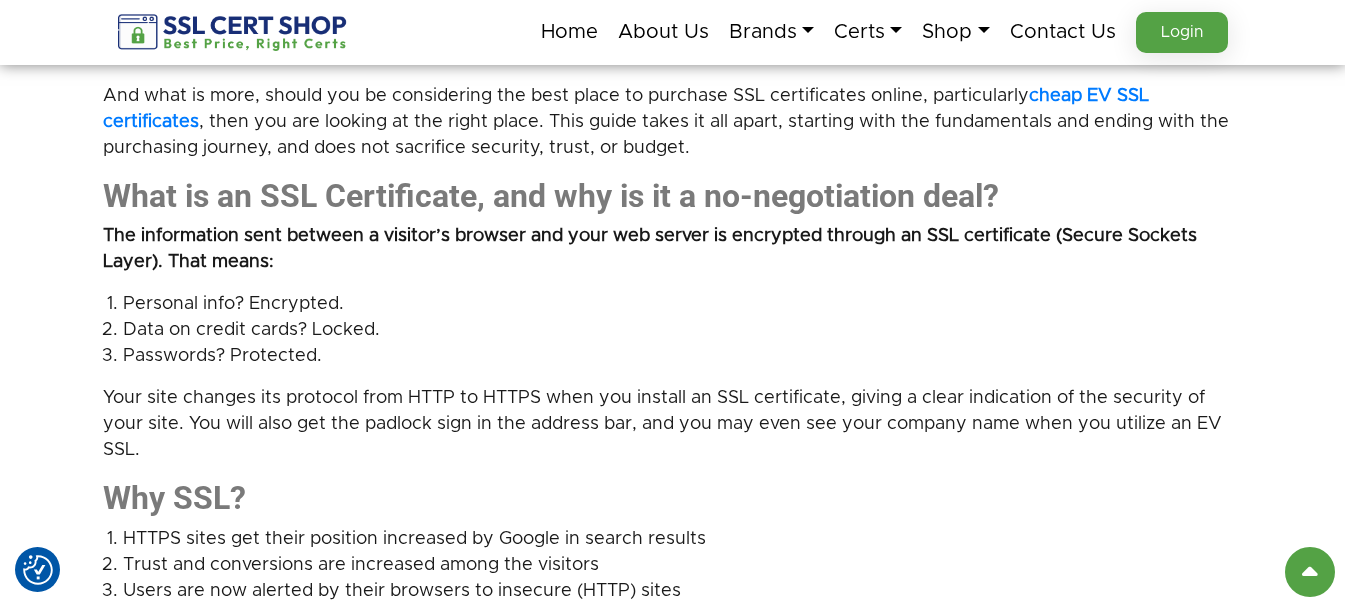 click on "Personal info? Encrypted." at bounding box center (683, 304) 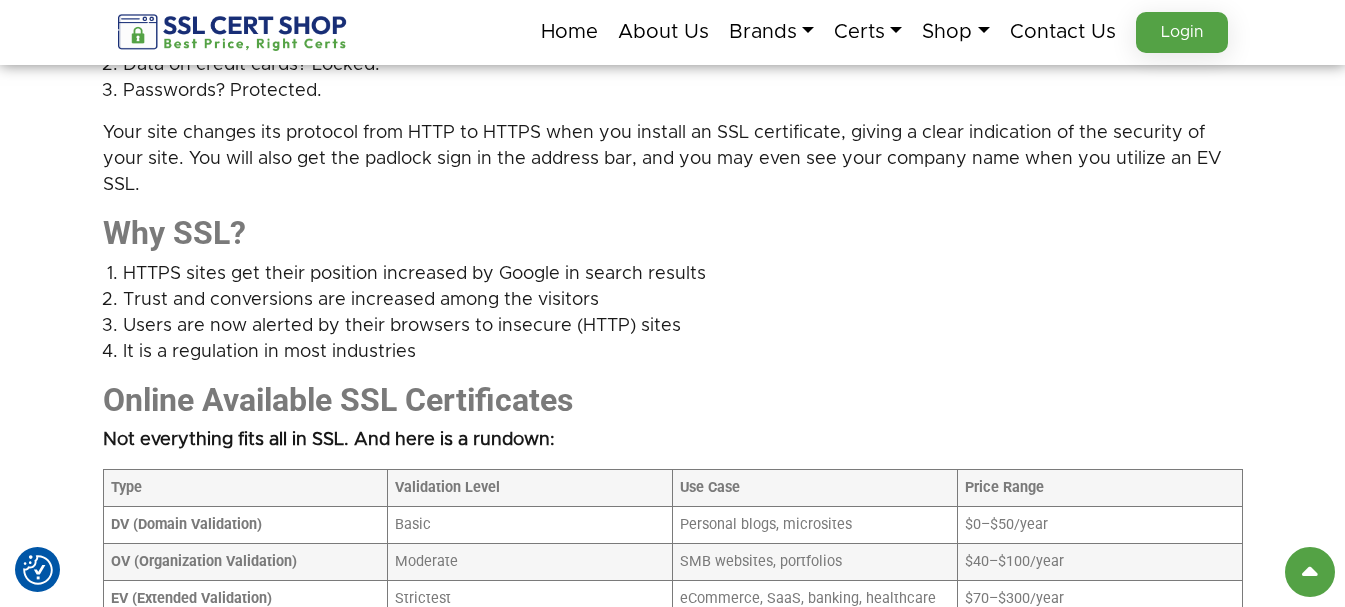 scroll, scrollTop: 1700, scrollLeft: 0, axis: vertical 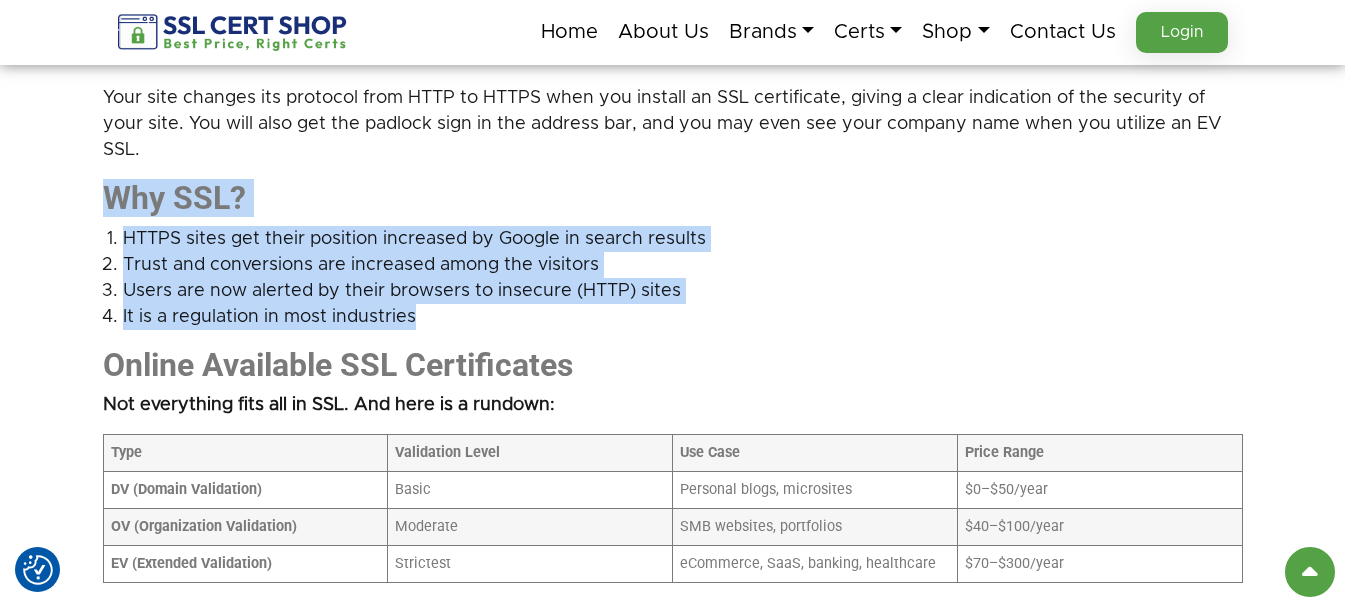 drag, startPoint x: 83, startPoint y: 150, endPoint x: 562, endPoint y: 271, distance: 494.04657 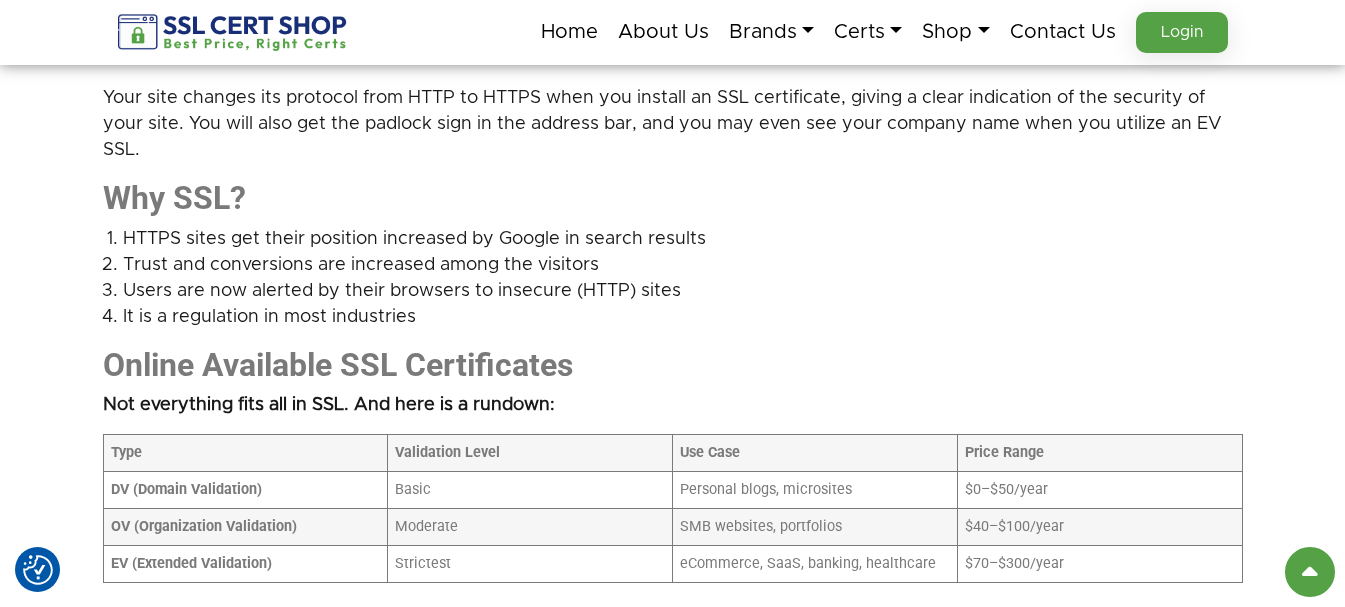 click on "SSL Certificates in 2025: A Deeper Dive into EV SSL Certificate Online Purchase
The Internet is a busy space, which means would you enter the shop with no door, no windows, and no lock? Nor would your customers. Here is where SSL certificates come in; they are the digital locks that secure websites, keep data safe, and establish trust.
An SSL certificate has never been more important to purchase, and in 2025, it will never be simpler to do so. Cybercrime is on the rise, and Google has continued to promote HTTPS to the point where getting that extra bit of protection with the small padlock next to your web address is not optional anymore; it is mandatory.
And what is more, should you be considering the best place to purchase SSL certificates online, particularly  cheap EV SSL certificates
What is an SSL Certificate, and why is it a no-negotiation deal?
Personal info? Encrypted." at bounding box center (672, 1087) 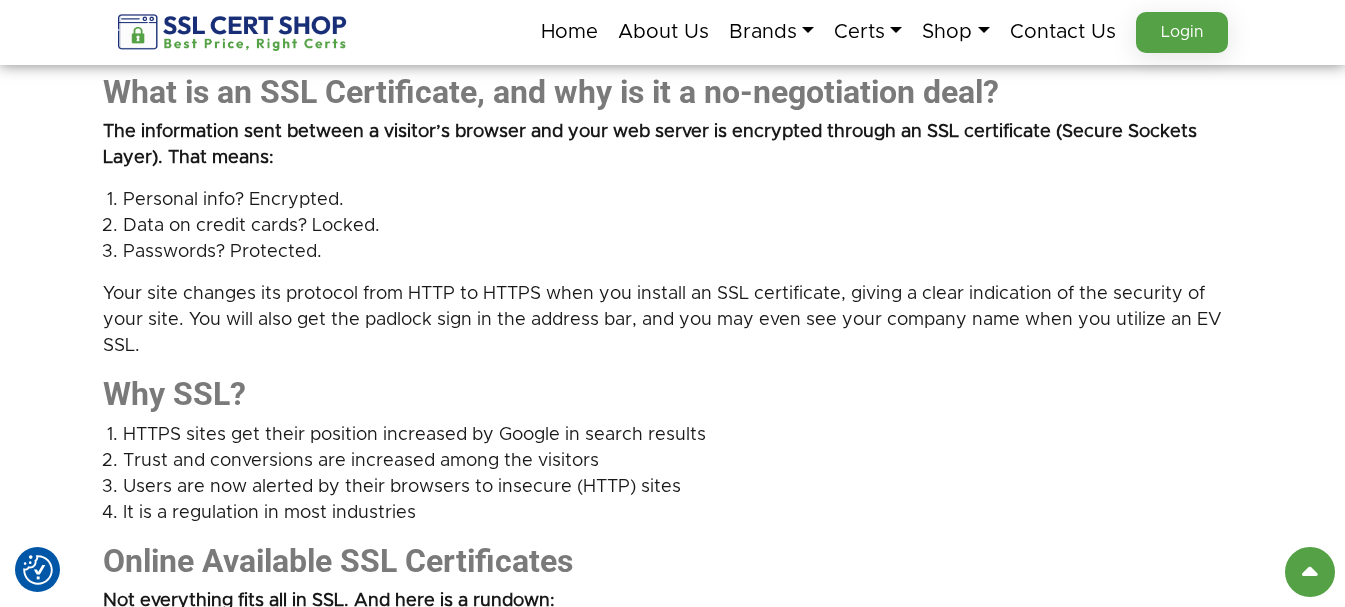 scroll, scrollTop: 1500, scrollLeft: 0, axis: vertical 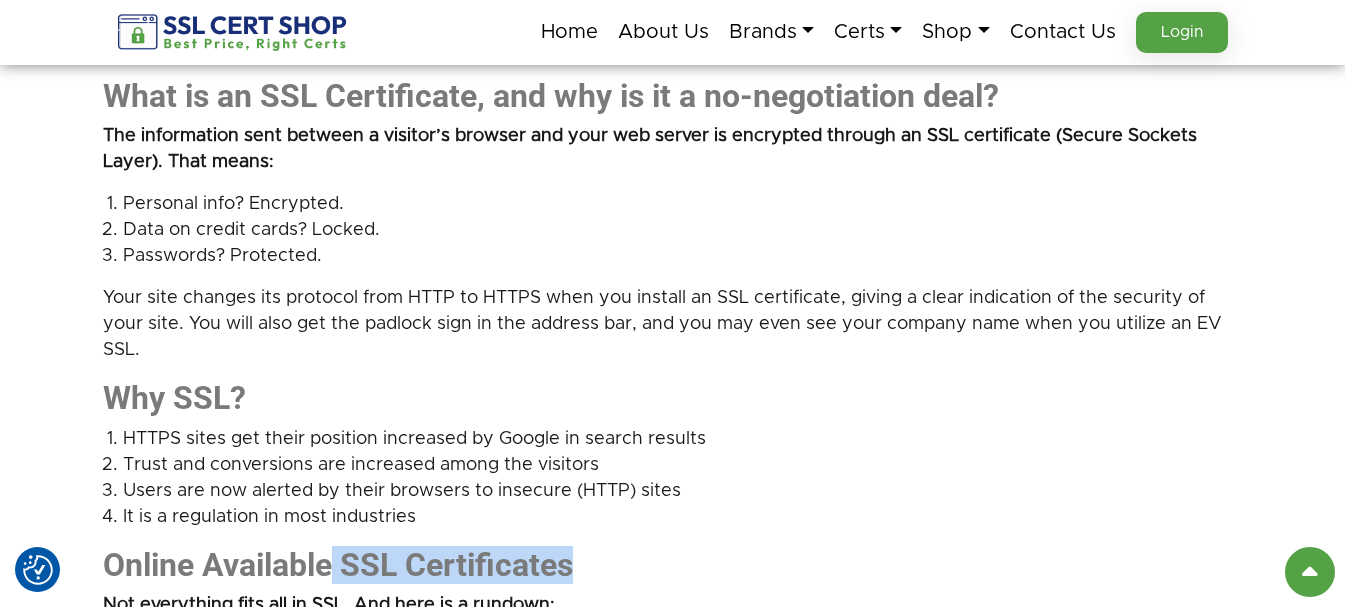 drag, startPoint x: 336, startPoint y: 513, endPoint x: 630, endPoint y: 497, distance: 294.43506 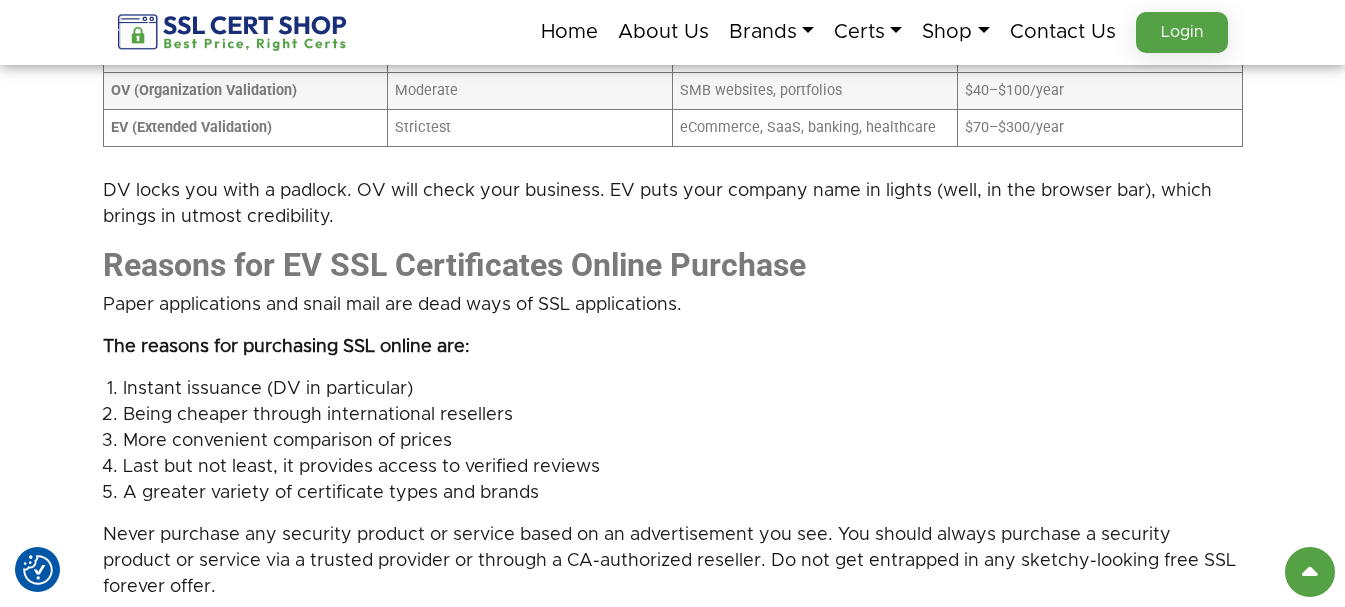 scroll, scrollTop: 2100, scrollLeft: 0, axis: vertical 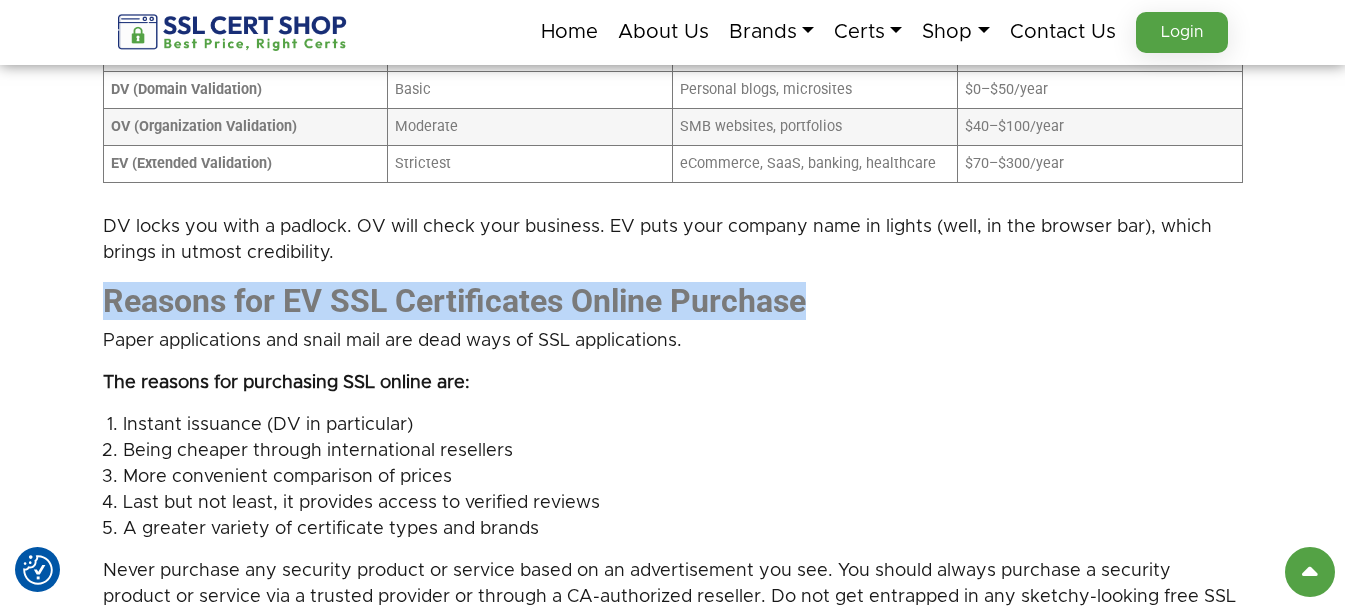 drag, startPoint x: 69, startPoint y: 254, endPoint x: 828, endPoint y: 258, distance: 759.01056 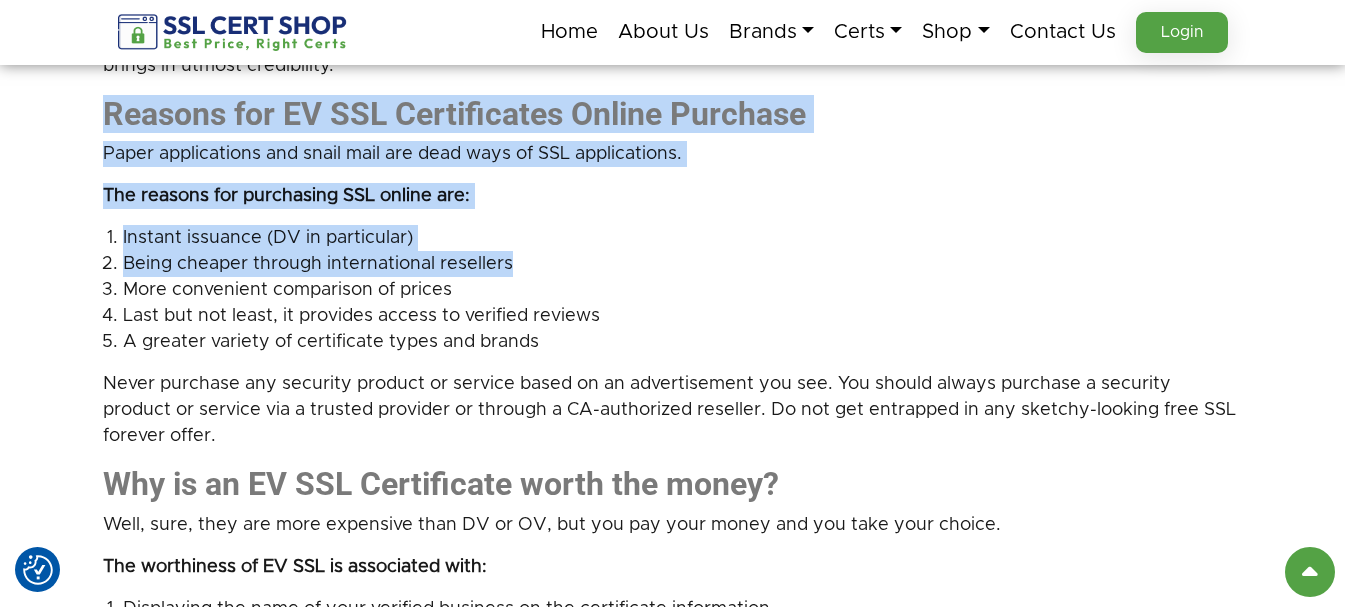 scroll, scrollTop: 2300, scrollLeft: 0, axis: vertical 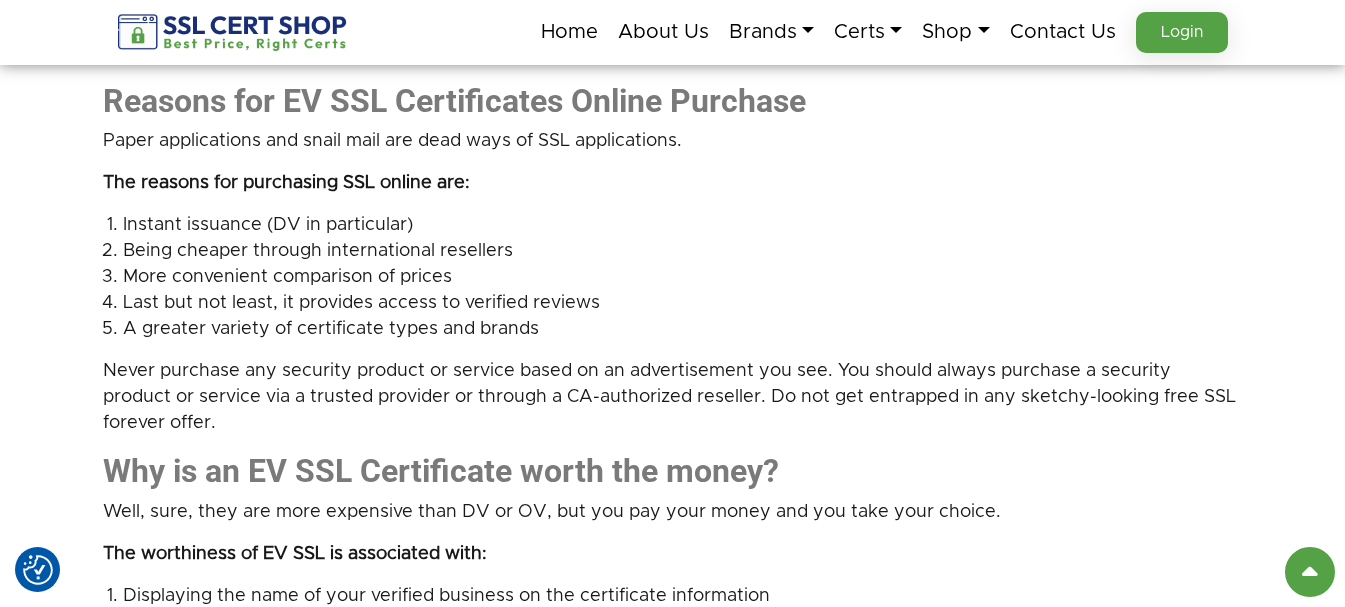 click on "SSL Certificates in 2025: A Deeper Dive into EV SSL Certificate Online Purchase
The Internet is a busy space, which means would you enter the shop with no door, no windows, and no lock? Nor would your customers. Here is where SSL certificates come in; they are the digital locks that secure websites, keep data safe, and establish trust.
An SSL certificate has never been more important to purchase, and in 2025, it will never be simpler to do so. Cybercrime is on the rise, and Google has continued to promote HTTPS to the point where getting that extra bit of protection with the small padlock next to your web address is not optional anymore; it is mandatory.
And what is more, should you be considering the best place to purchase SSL certificates online, particularly  cheap EV SSL certificates
What is an SSL Certificate, and why is it a no-negotiation deal?
Personal info? Encrypted." at bounding box center [672, 487] 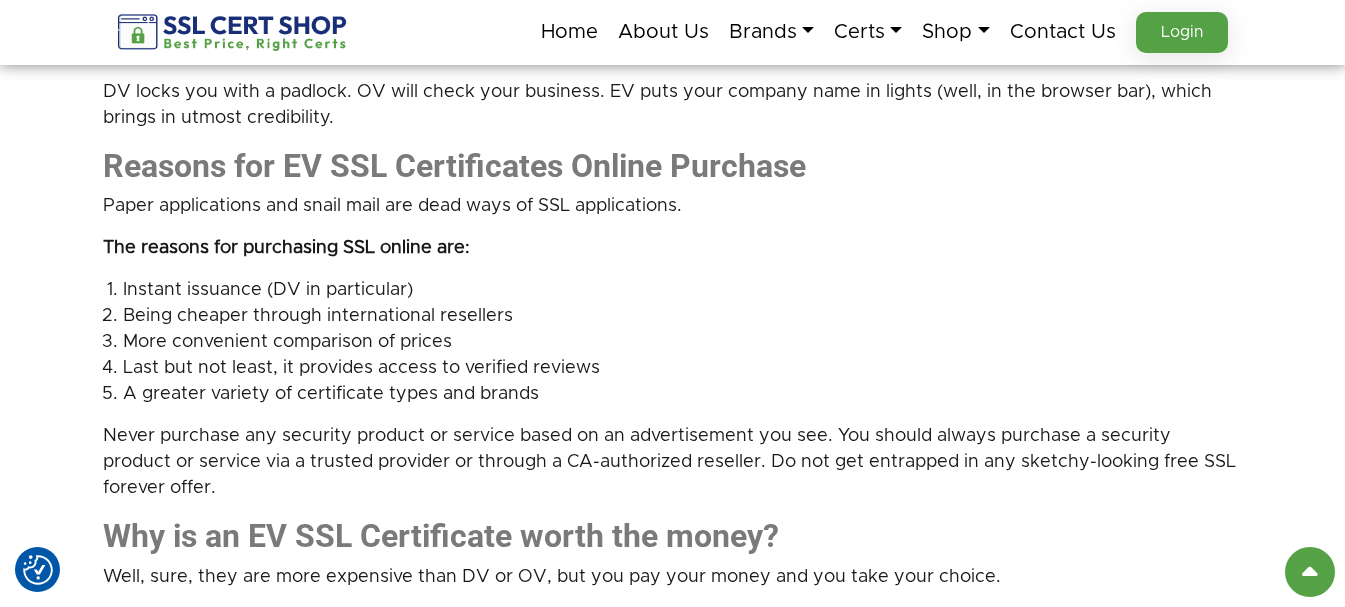 scroll, scrollTop: 2200, scrollLeft: 0, axis: vertical 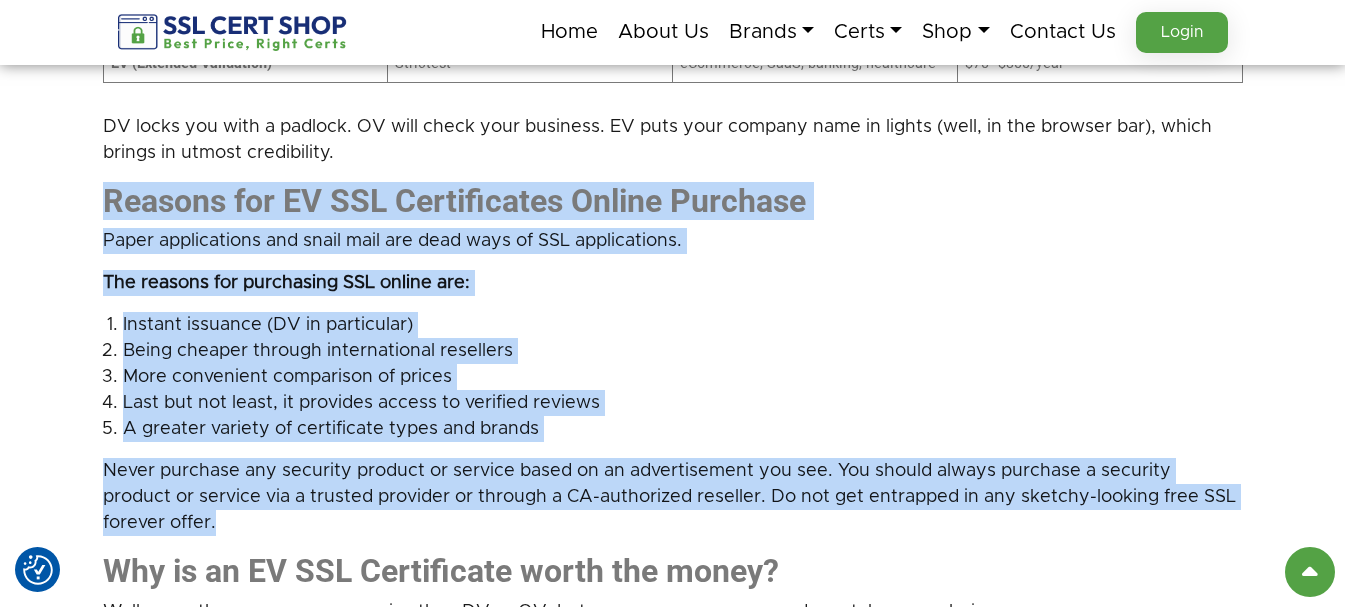 drag, startPoint x: 94, startPoint y: 155, endPoint x: 157, endPoint y: 479, distance: 330.06818 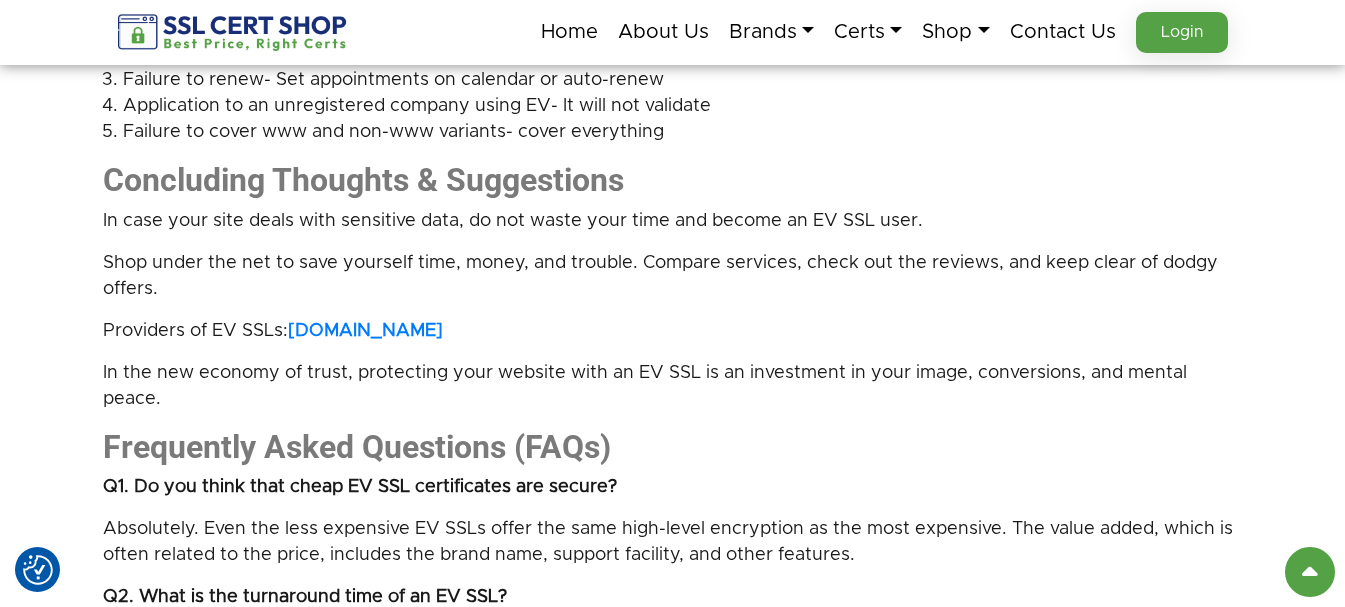 scroll, scrollTop: 4100, scrollLeft: 0, axis: vertical 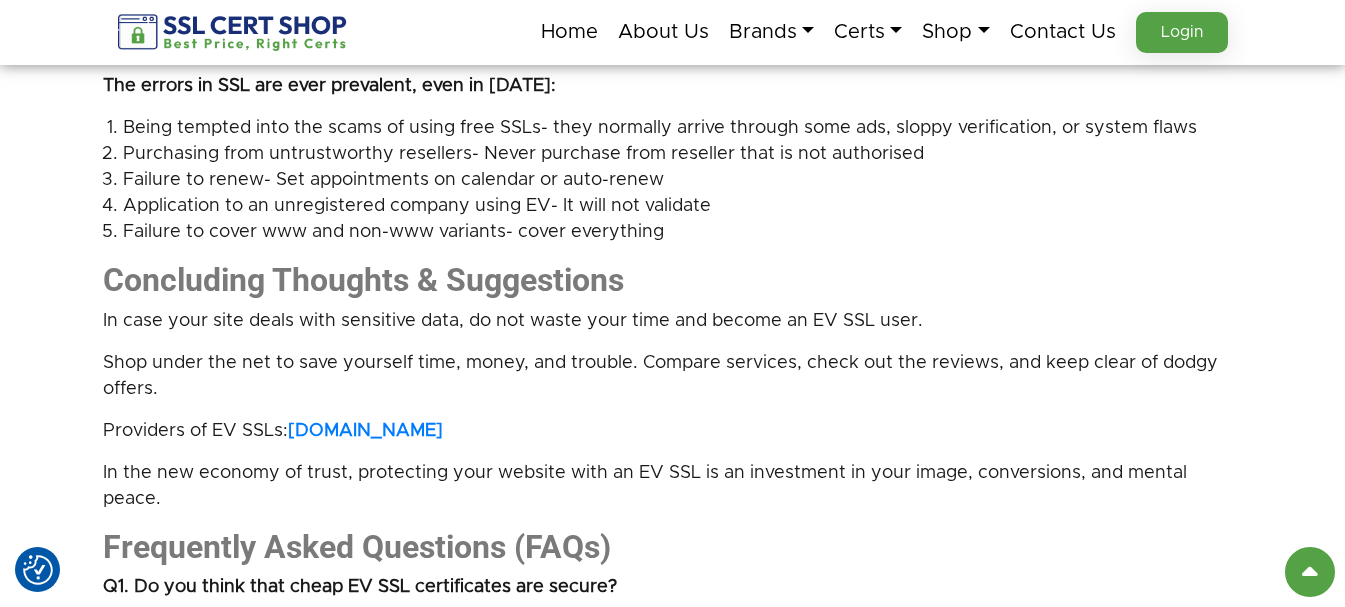 click on "The Internet is a busy space, which means would you enter the shop with no door, no windows, and no lock? Nor would your customers. Here is where SSL certificates come in; they are the digital locks that secure websites, keep data safe, and establish trust.
An SSL certificate has never been more important to purchase, and in 2025, it will never be simpler to do so. Cybercrime is on the rise, and Google has continued to promote HTTPS to the point where getting that extra bit of protection with the small padlock next to your web address is not optional anymore; it is mandatory.
And what is more, should you be considering the best place to purchase SSL certificates online, particularly  cheap EV SSL certificates , then you are looking at the right place. This guide takes it all apart, starting with the fundamentals and ending with the purchasing journey, and does not sacrifice security, trust, or budget.
What is an SSL Certificate, and why is it a no-negotiation deal?" at bounding box center [673, -823] 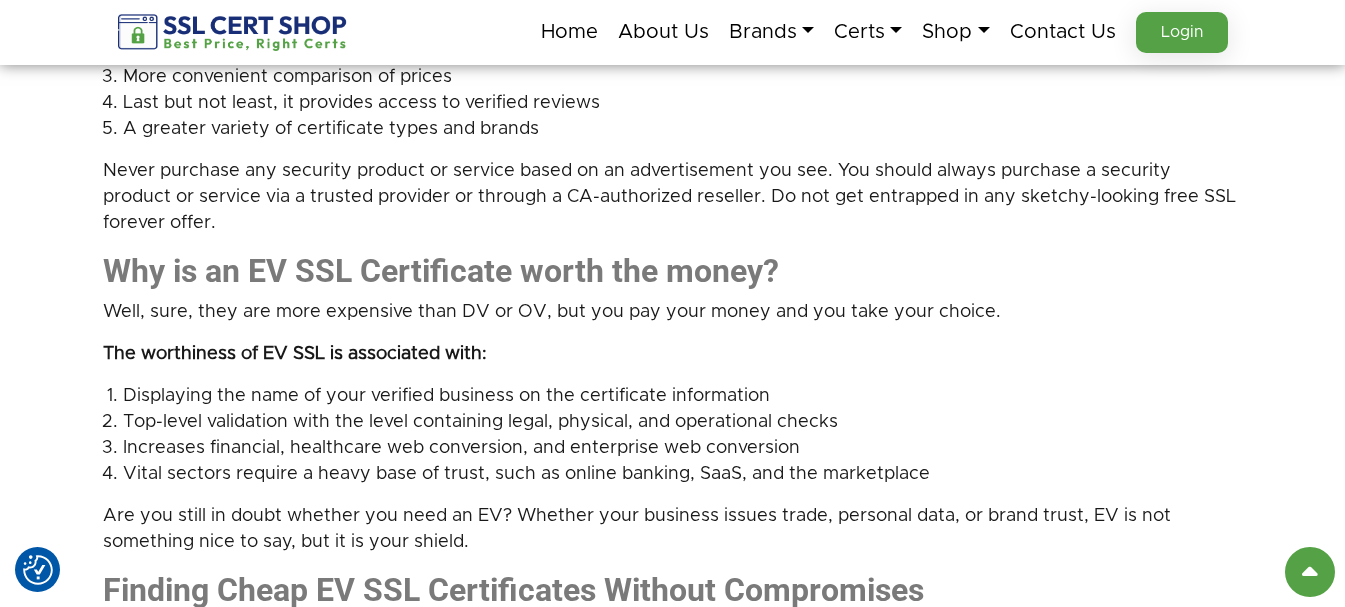 scroll, scrollTop: 2600, scrollLeft: 0, axis: vertical 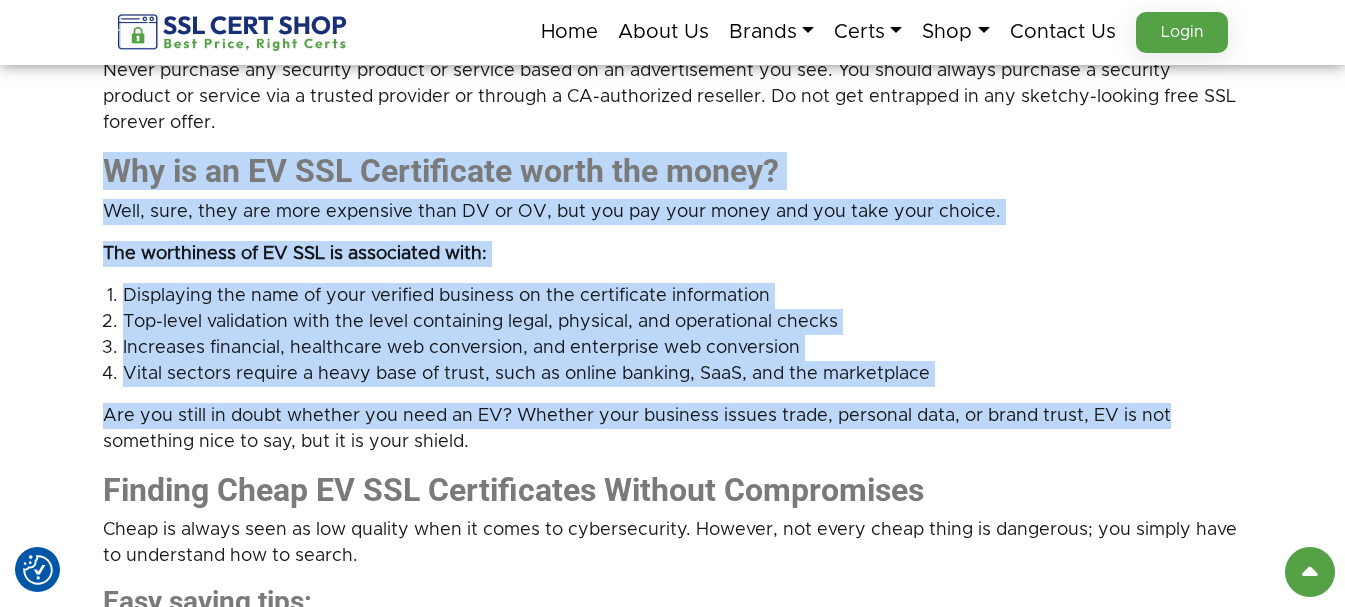 drag, startPoint x: 87, startPoint y: 121, endPoint x: 1212, endPoint y: 368, distance: 1151.796 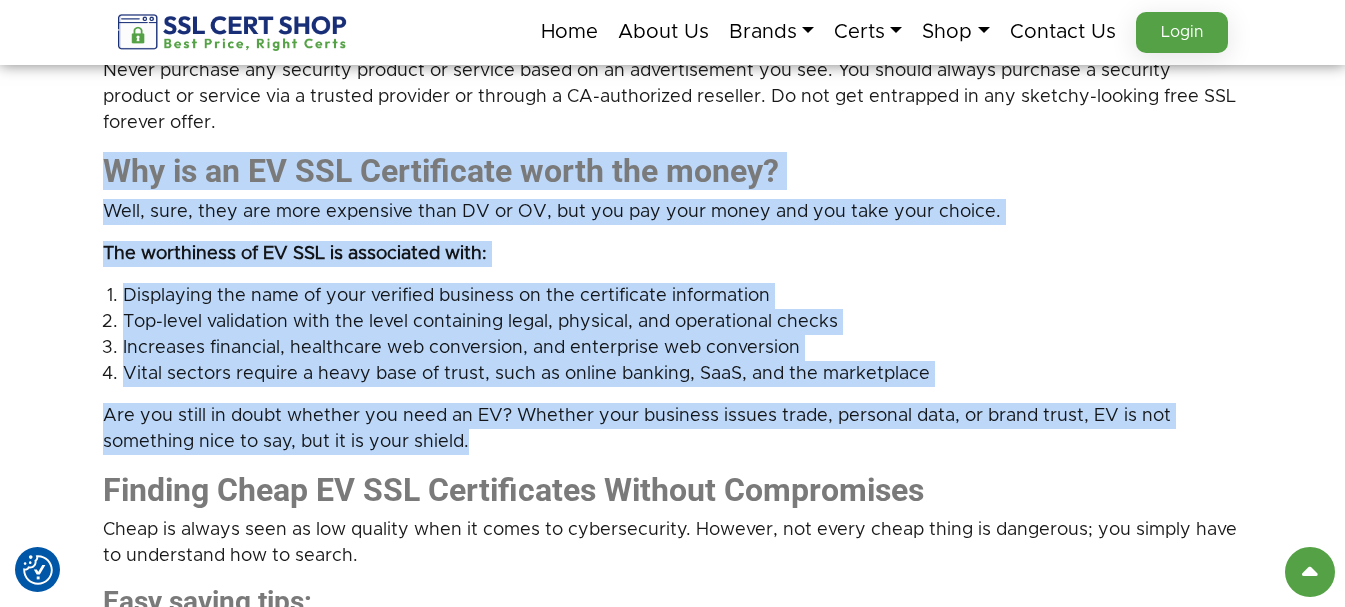copy on "Why is an EV SSL Certificate worth the money?
Well, sure, they are more expensive than DV or OV, but you pay your money and you take your choice.
The worthiness of EV SSL is associated with:
Displaying the name of your verified business on the certificate information
Top-level validation with the level containing legal, physical, and operational checks
Increases financial, healthcare web conversion, and enterprise web conversion
Vital sectors require a heavy base of trust, such as online banking, SaaS, and the marketplace
Are you still in doubt whether you need an EV? Whether your business issues trade, personal data, or brand trust, EV is not something nice to say, but it is your shield." 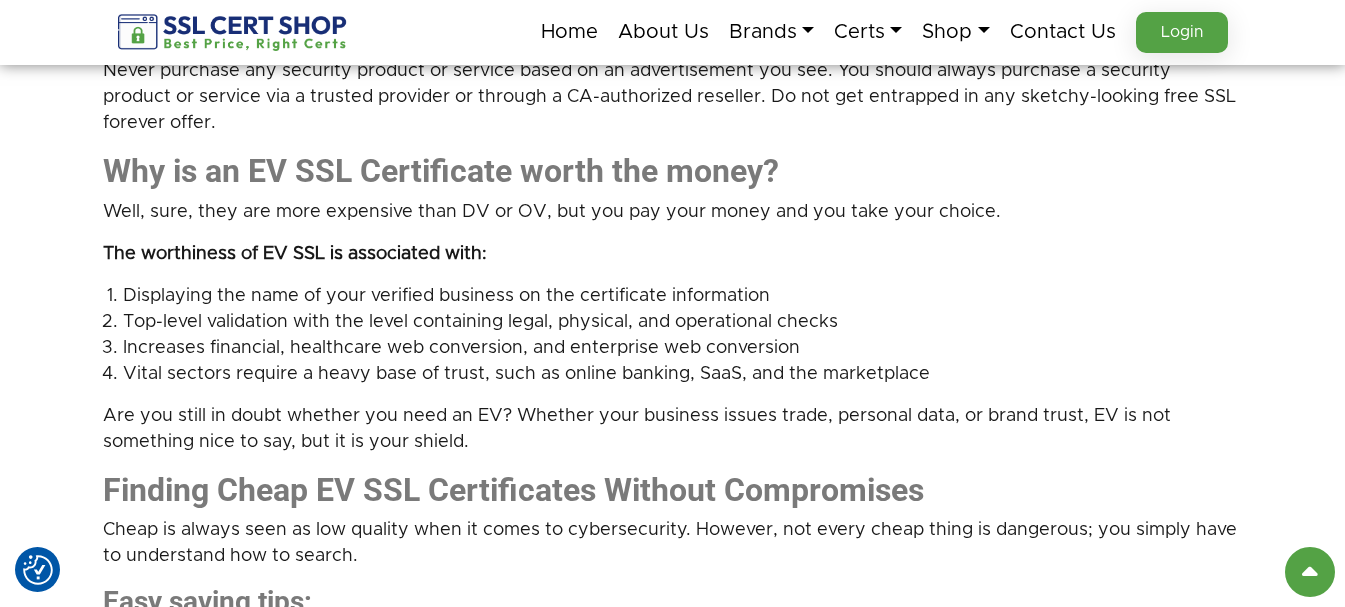 click on "Finding Cheap EV SSL Certificates Without Compromises" at bounding box center (513, 490) 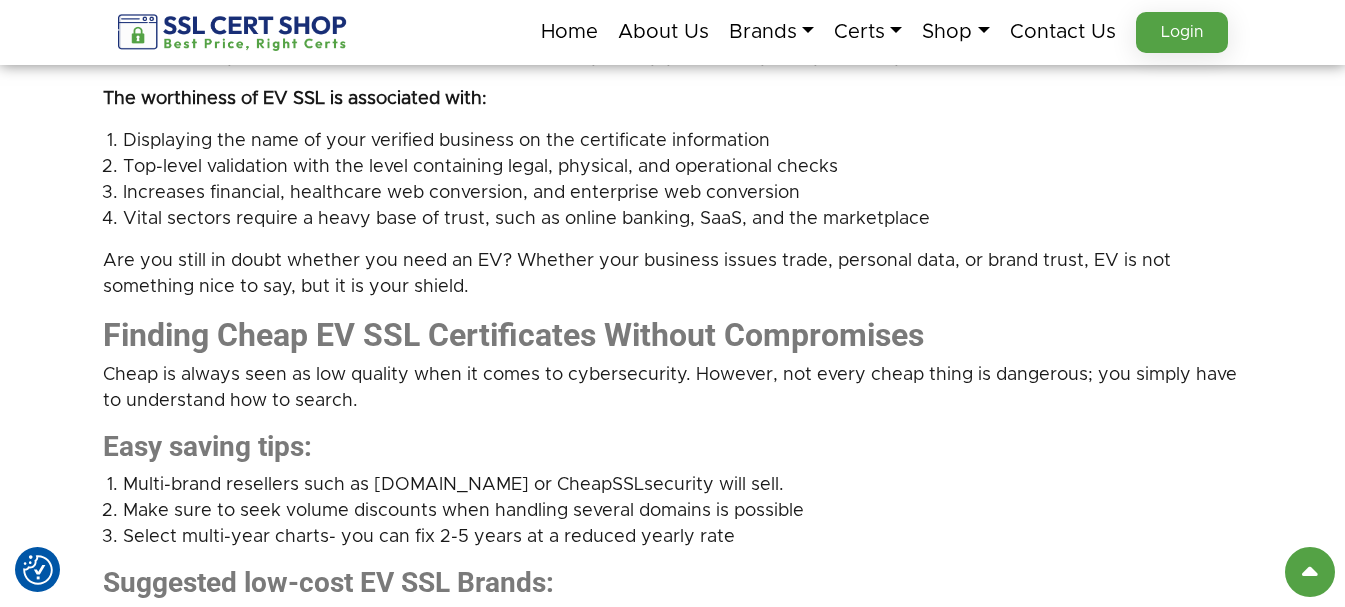scroll, scrollTop: 2700, scrollLeft: 0, axis: vertical 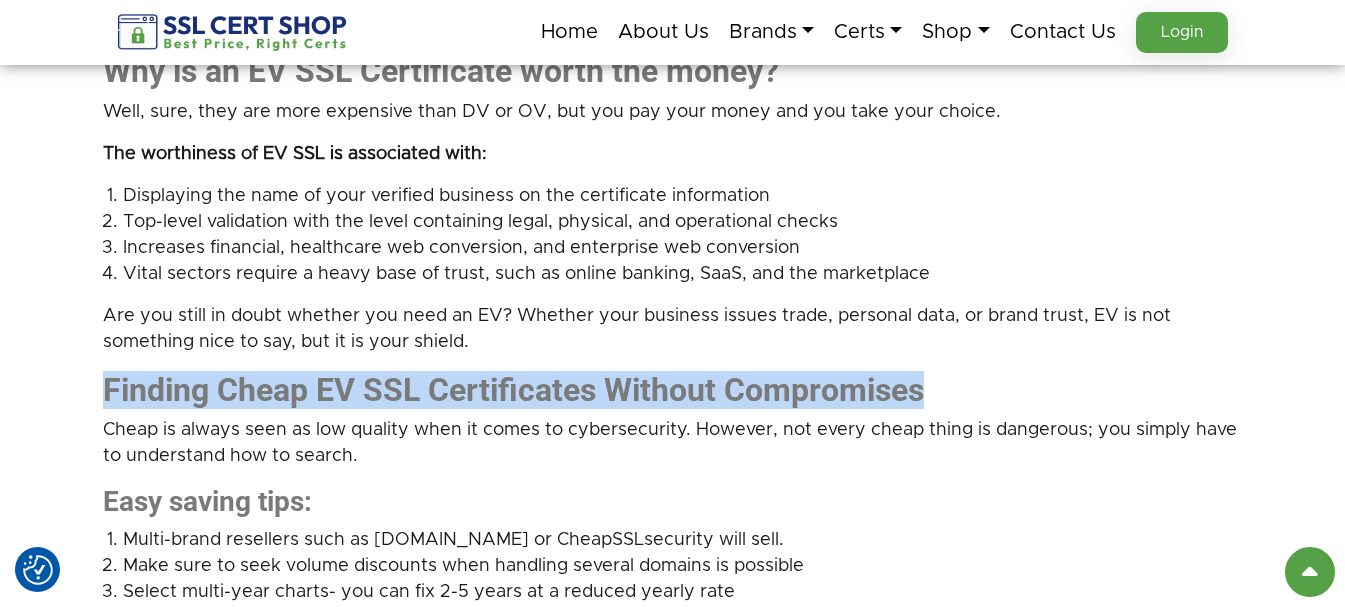 drag, startPoint x: 81, startPoint y: 352, endPoint x: 1212, endPoint y: 356, distance: 1131.0071 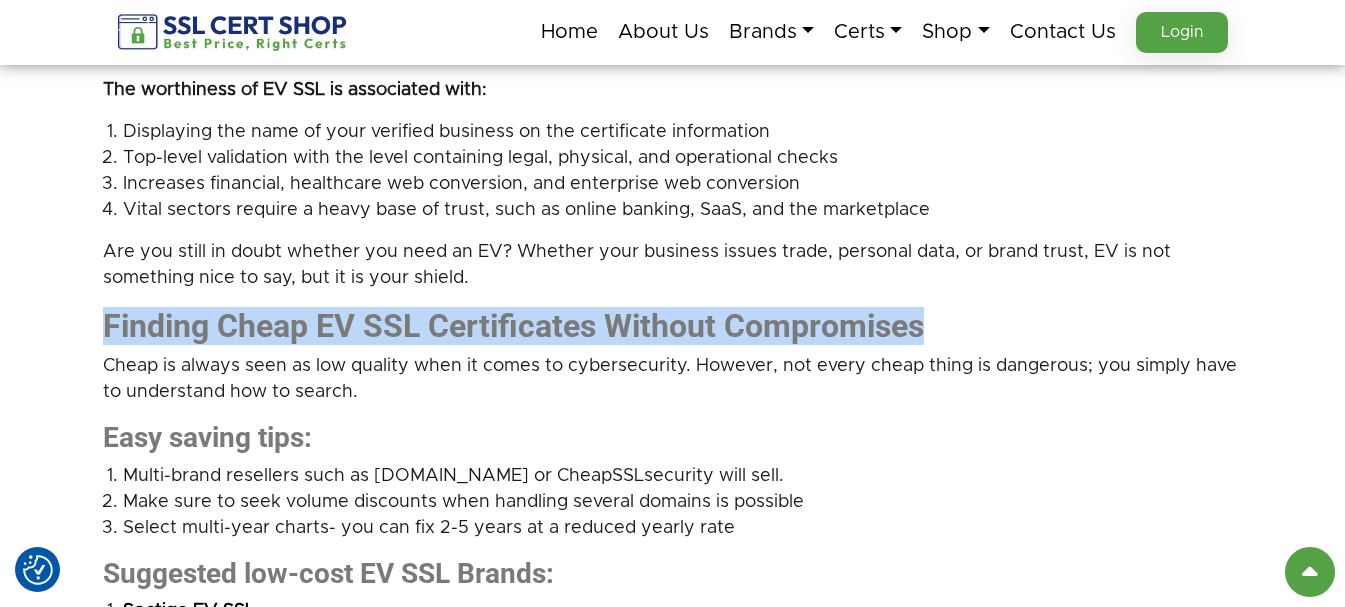 scroll, scrollTop: 2800, scrollLeft: 0, axis: vertical 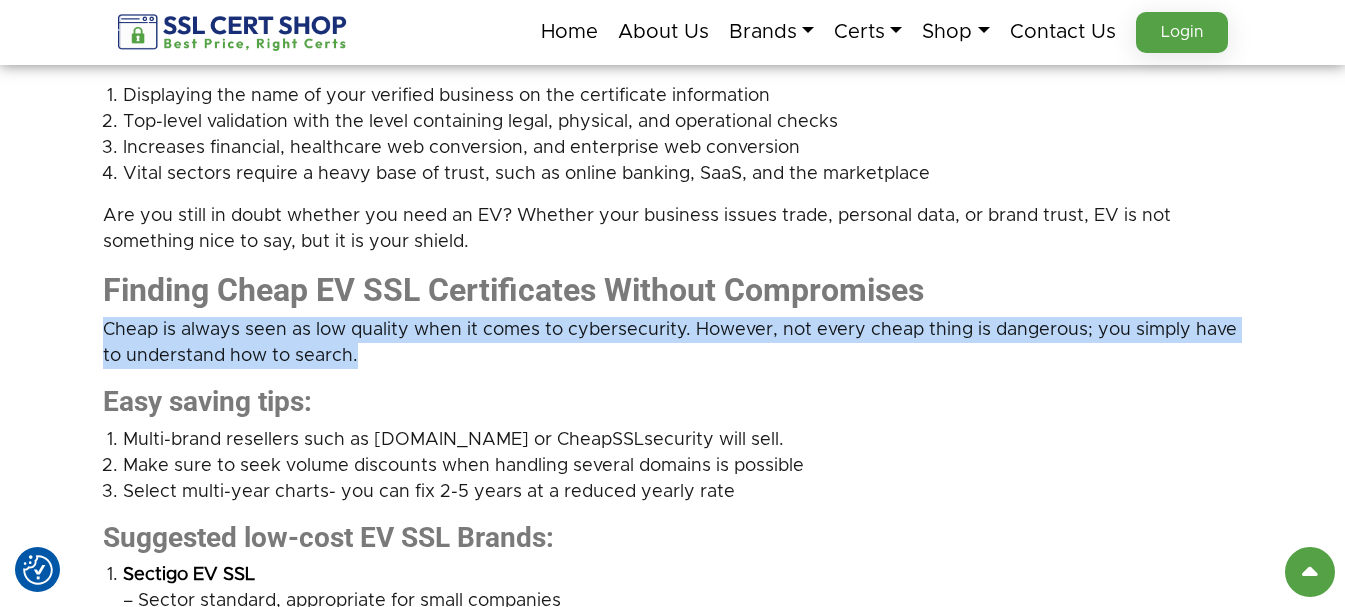 drag, startPoint x: 92, startPoint y: 286, endPoint x: 378, endPoint y: 318, distance: 287.78464 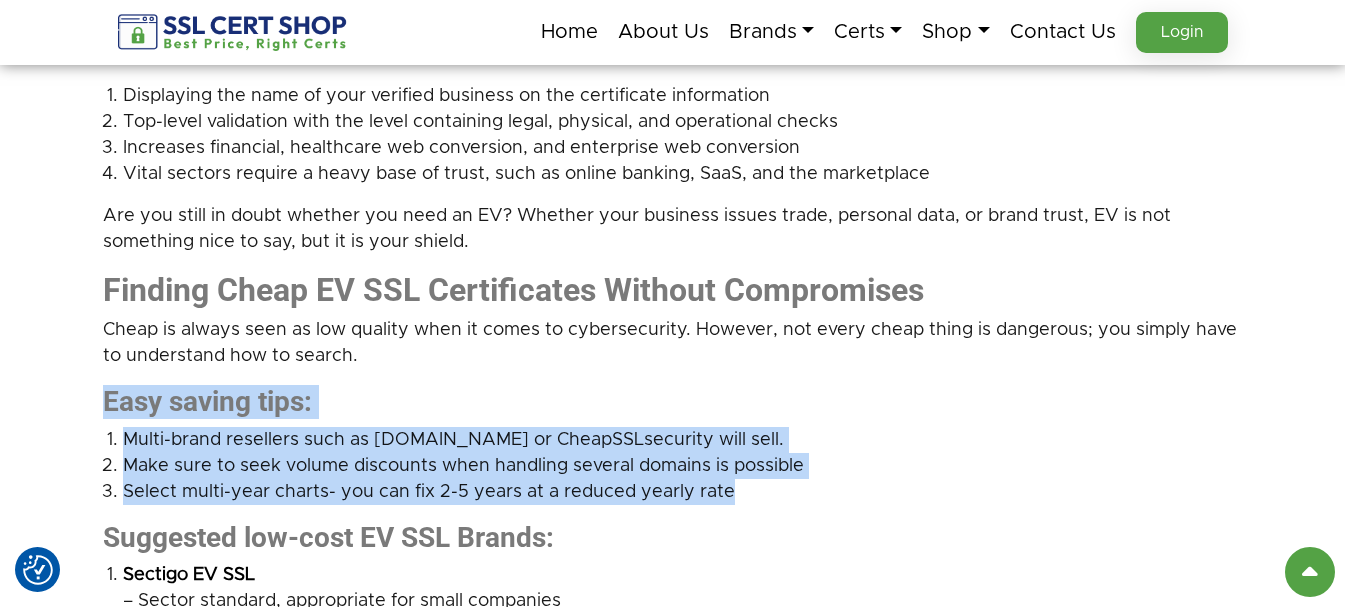 drag, startPoint x: 78, startPoint y: 363, endPoint x: 761, endPoint y: 443, distance: 687.66925 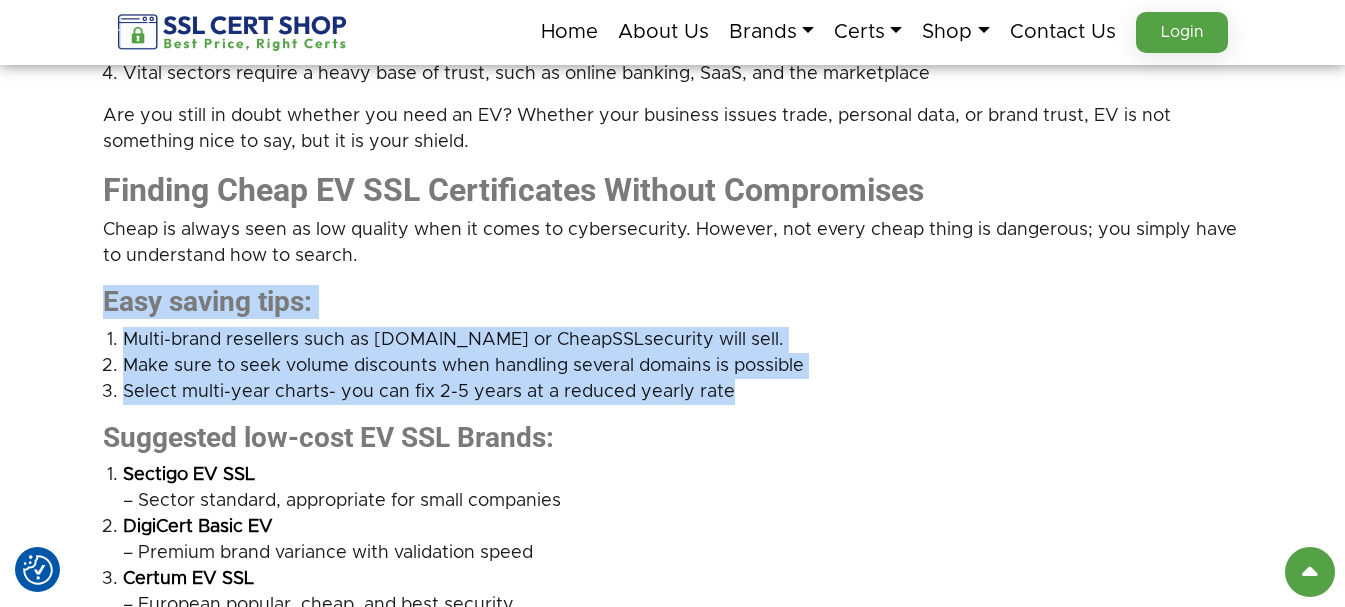 click on "SSL Certificates in 2025: A Deeper Dive into EV SSL Certificate Online Purchase
The Internet is a busy space, which means would you enter the shop with no door, no windows, and no lock? Nor would your customers. Here is where SSL certificates come in; they are the digital locks that secure websites, keep data safe, and establish trust.
An SSL certificate has never been more important to purchase, and in 2025, it will never be simpler to do so. Cybercrime is on the rise, and Google has continued to promote HTTPS to the point where getting that extra bit of protection with the small padlock next to your web address is not optional anymore; it is mandatory.
And what is more, should you be considering the best place to purchase SSL certificates online, particularly  cheap EV SSL certificates
What is an SSL Certificate, and why is it a no-negotiation deal?
Personal info? Encrypted." at bounding box center (672, -113) 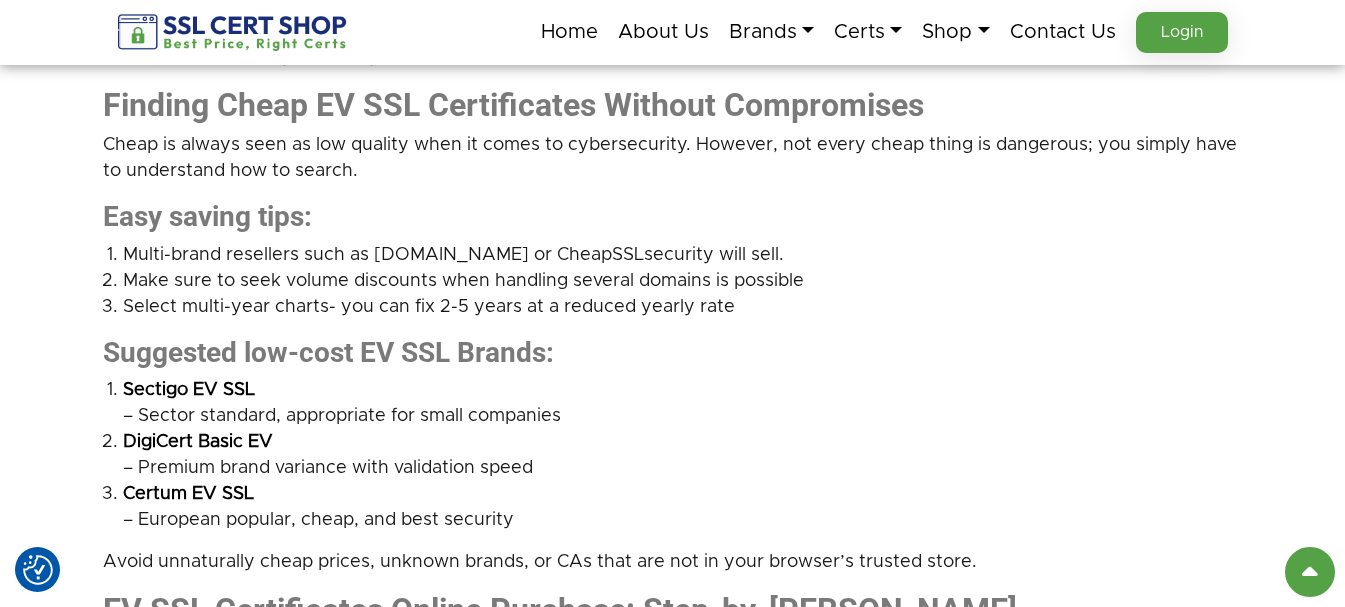 scroll, scrollTop: 3100, scrollLeft: 0, axis: vertical 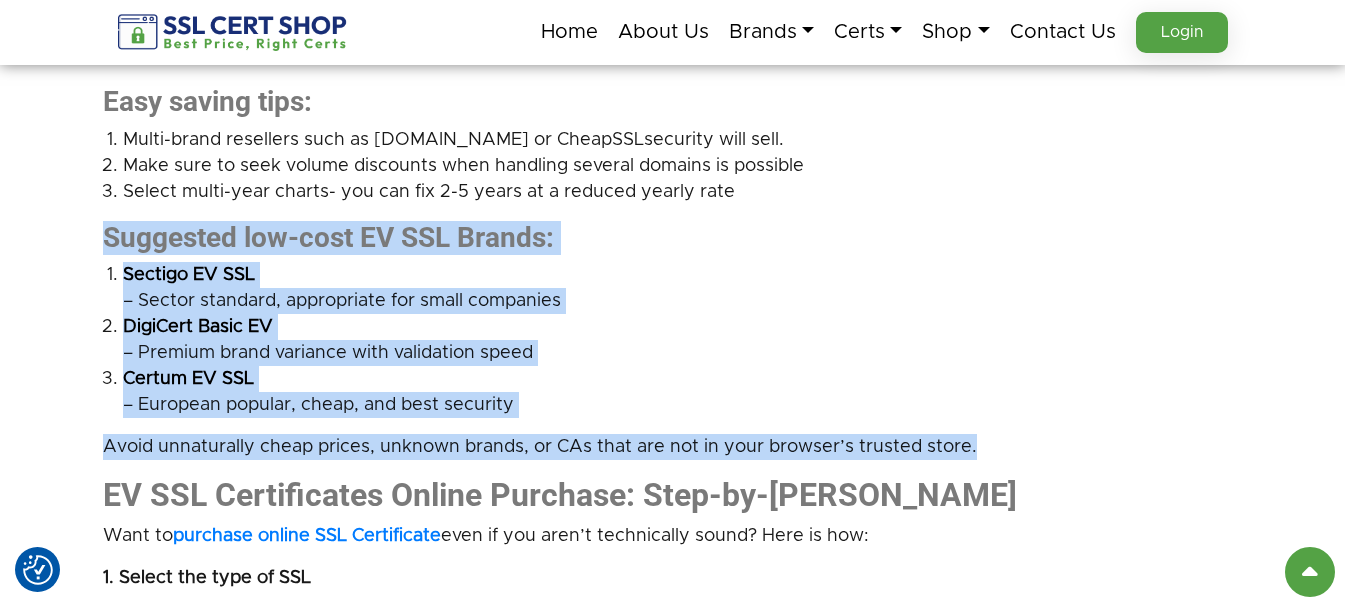 drag, startPoint x: 94, startPoint y: 195, endPoint x: 1056, endPoint y: 402, distance: 984.0188 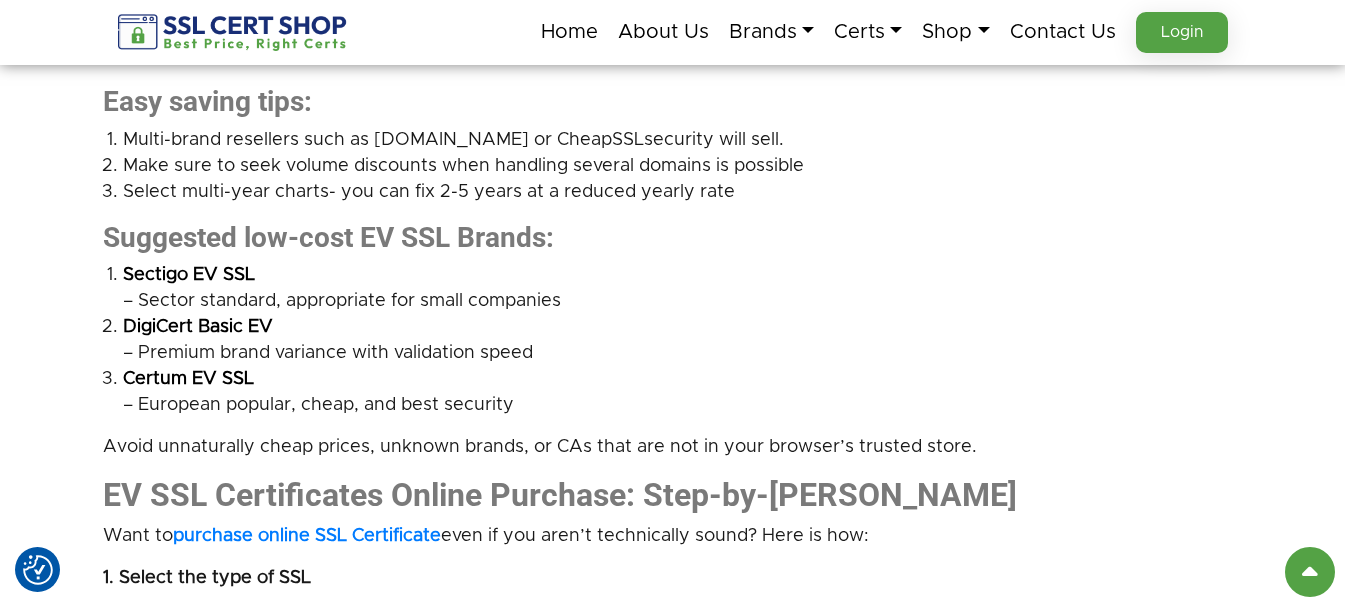 click on "The Internet is a busy space, which means would you enter the shop with no door, no windows, and no lock? Nor would your customers. Here is where SSL certificates come in; they are the digital locks that secure websites, keep data safe, and establish trust.
An SSL certificate has never been more important to purchase, and in 2025, it will never be simpler to do so. Cybercrime is on the rise, and Google has continued to promote HTTPS to the point where getting that extra bit of protection with the small padlock next to your web address is not optional anymore; it is mandatory.
And what is more, should you be considering the best place to purchase SSL certificates online, particularly  cheap EV SSL certificates , then you are looking at the right place. This guide takes it all apart, starting with the fundamentals and ending with the purchasing journey, and does not sacrifice security, trust, or budget.
What is an SSL Certificate, and why is it a no-negotiation deal?" at bounding box center (673, 177) 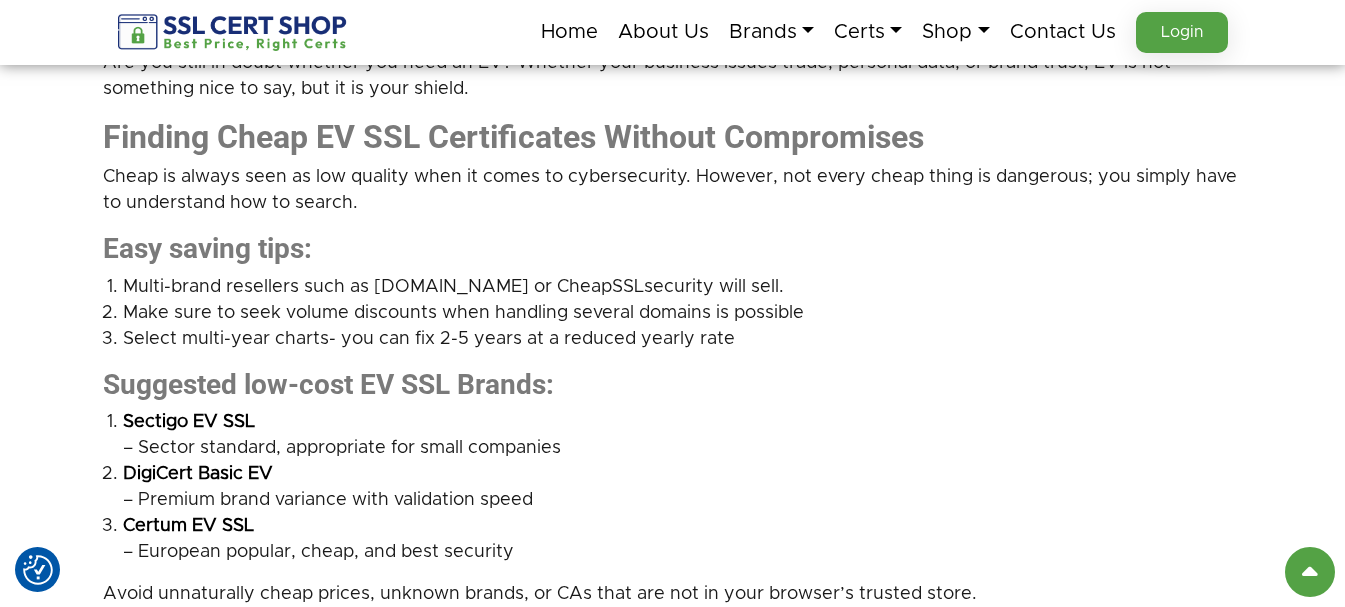 scroll, scrollTop: 3000, scrollLeft: 0, axis: vertical 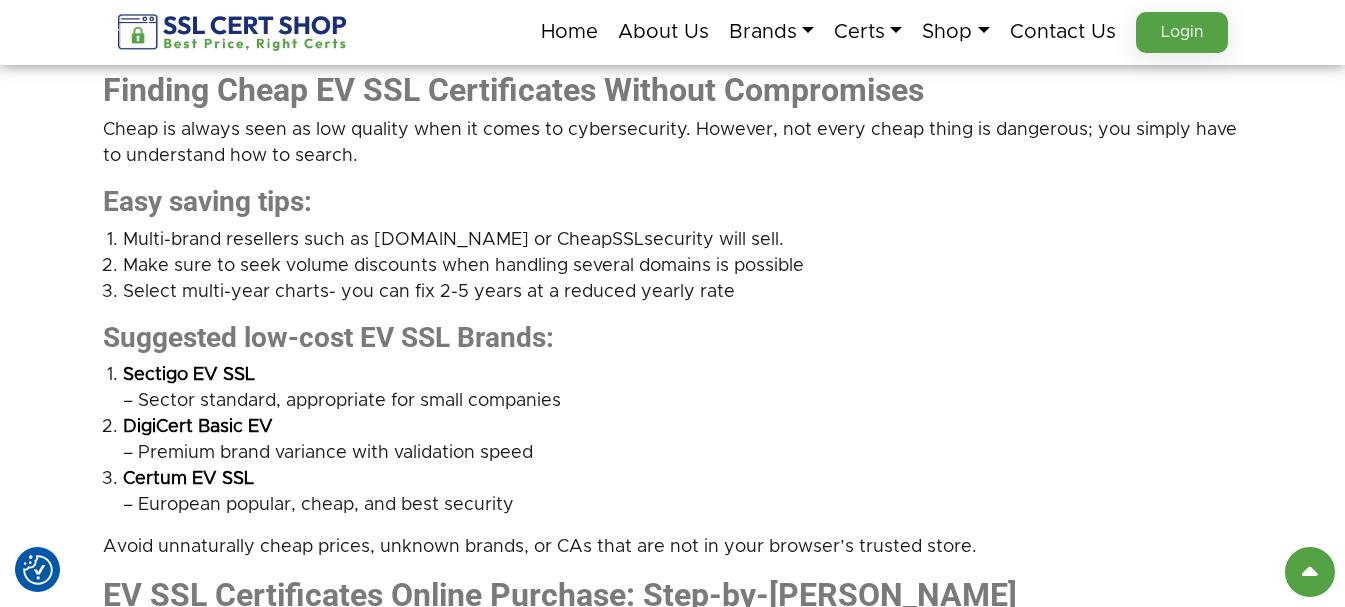 click on "SSL Certificates in 2025: A Deeper Dive into EV SSL Certificate Online Purchase
The Internet is a busy space, which means would you enter the shop with no door, no windows, and no lock? Nor would your customers. Here is where SSL certificates come in; they are the digital locks that secure websites, keep data safe, and establish trust.
An SSL certificate has never been more important to purchase, and in 2025, it will never be simpler to do so. Cybercrime is on the rise, and Google has continued to promote HTTPS to the point where getting that extra bit of protection with the small padlock next to your web address is not optional anymore; it is mandatory.
And what is more, should you be considering the best place to purchase SSL certificates online, particularly  cheap EV SSL certificates
What is an SSL Certificate, and why is it a no-negotiation deal?
Personal info? Encrypted." at bounding box center (672, -213) 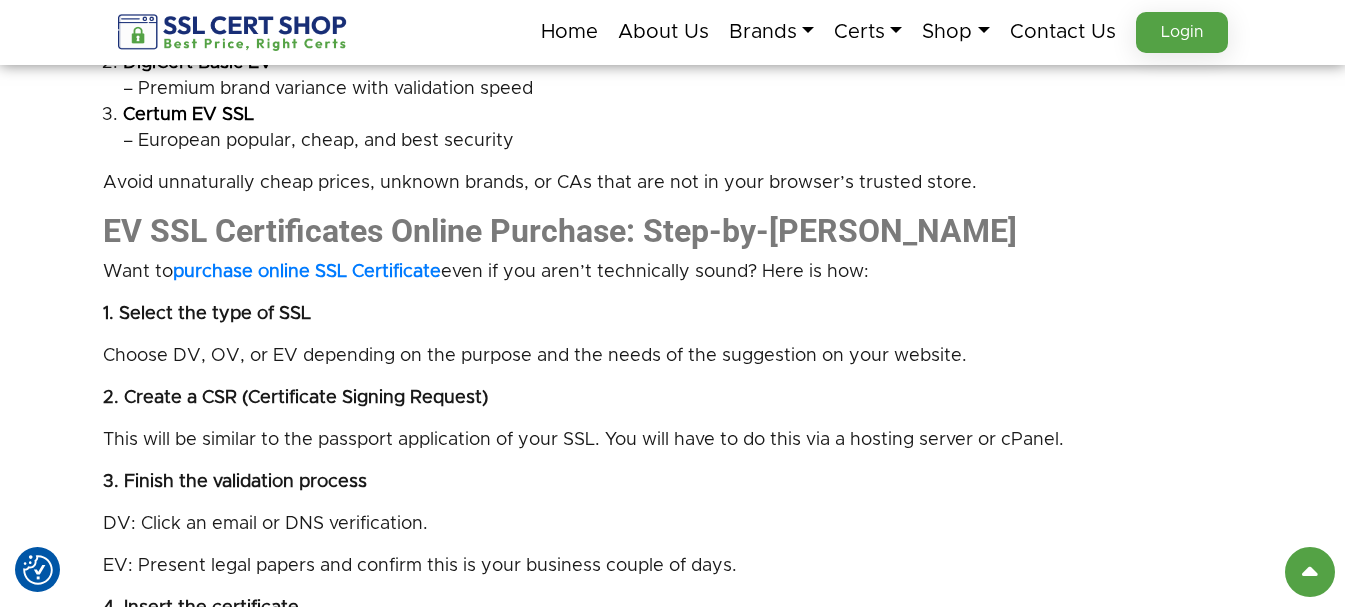 scroll, scrollTop: 3400, scrollLeft: 0, axis: vertical 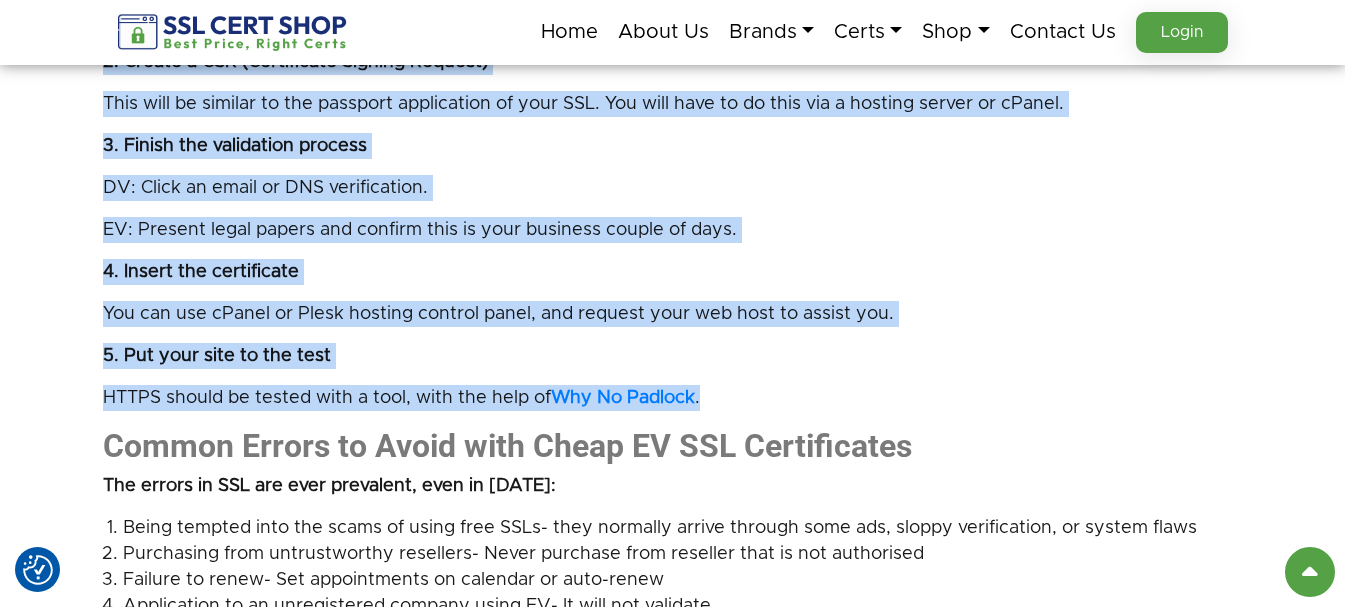 drag, startPoint x: 94, startPoint y: 147, endPoint x: 832, endPoint y: 350, distance: 765.41034 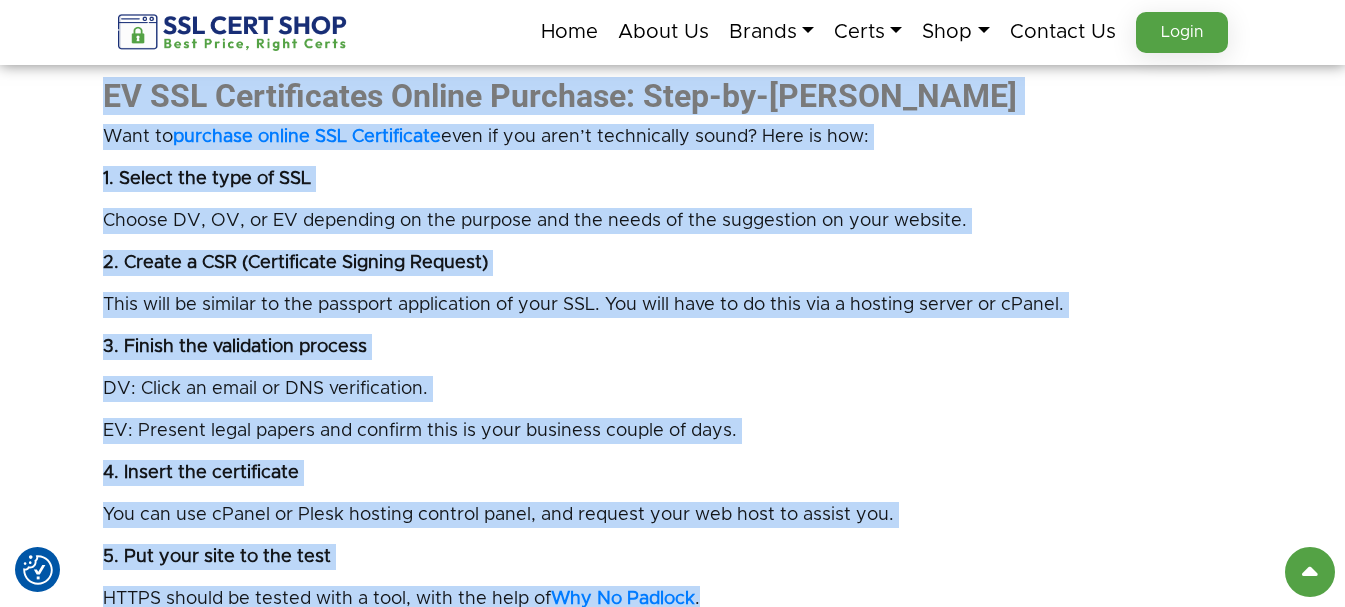 scroll, scrollTop: 3400, scrollLeft: 0, axis: vertical 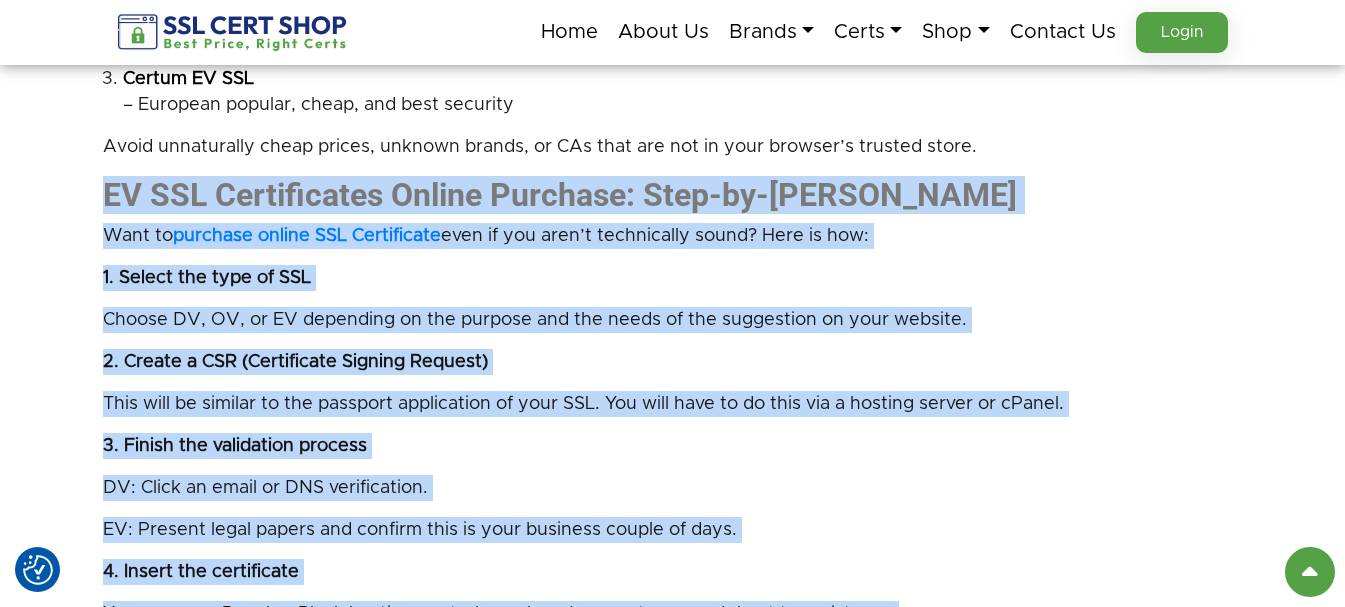 click on "SSL Certificates in 2025: A Deeper Dive into EV SSL Certificate Online Purchase
The Internet is a busy space, which means would you enter the shop with no door, no windows, and no lock? Nor would your customers. Here is where SSL certificates come in; they are the digital locks that secure websites, keep data safe, and establish trust.
An SSL certificate has never been more important to purchase, and in 2025, it will never be simpler to do so. Cybercrime is on the rise, and Google has continued to promote HTTPS to the point where getting that extra bit of protection with the small padlock next to your web address is not optional anymore; it is mandatory.
And what is more, should you be considering the best place to purchase SSL certificates online, particularly  cheap EV SSL certificates
What is an SSL Certificate, and why is it a no-negotiation deal?
Personal info? Encrypted." at bounding box center [672, -613] 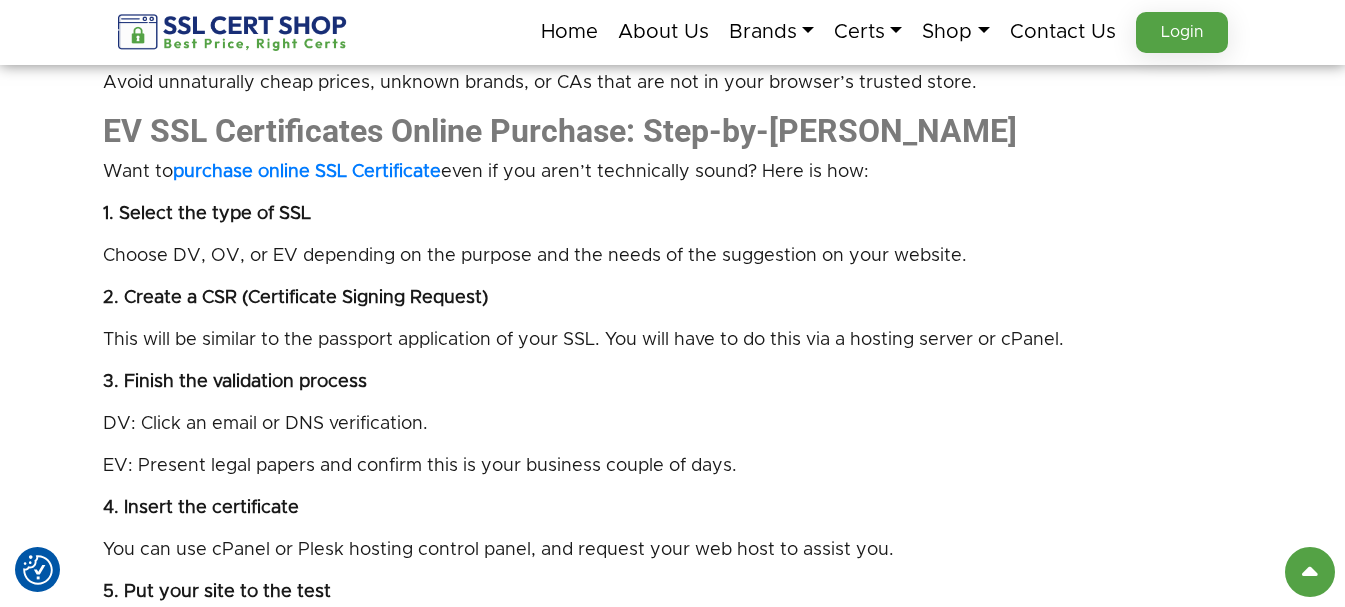 scroll, scrollTop: 3500, scrollLeft: 0, axis: vertical 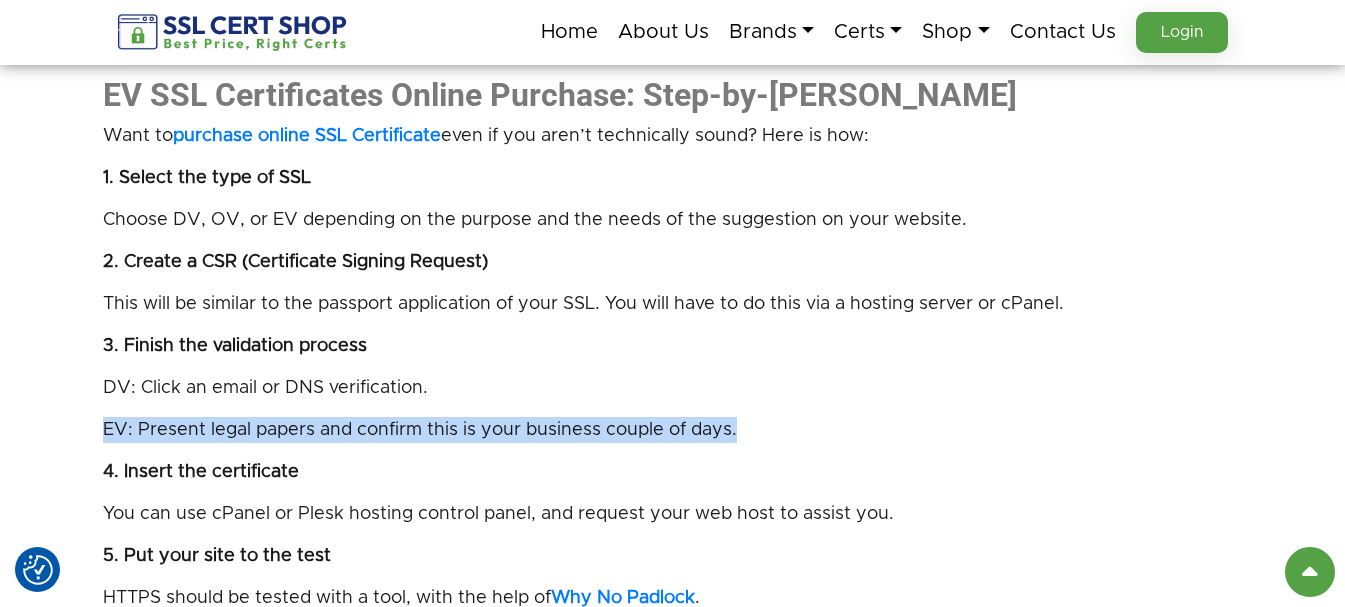 drag, startPoint x: 83, startPoint y: 386, endPoint x: 809, endPoint y: 386, distance: 726 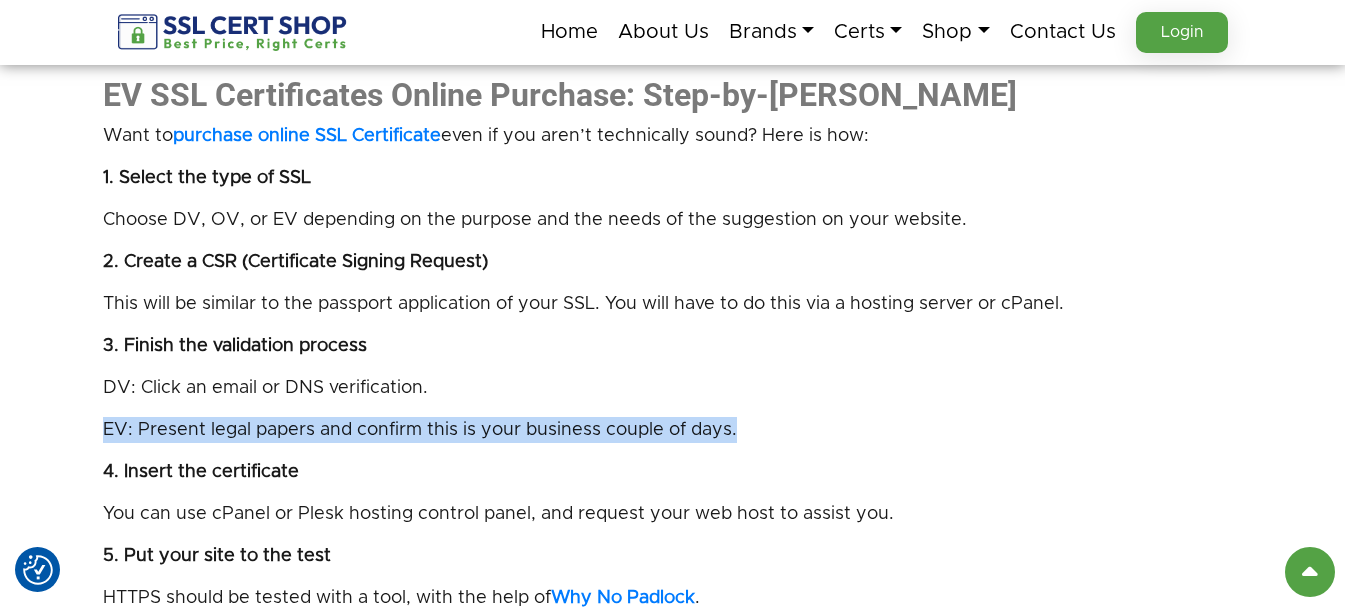 click on "SSL Certificates in 2025: A Deeper Dive into EV SSL Certificate Online Purchase
The Internet is a busy space, which means would you enter the shop with no door, no windows, and no lock? Nor would your customers. Here is where SSL certificates come in; they are the digital locks that secure websites, keep data safe, and establish trust.
An SSL certificate has never been more important to purchase, and in 2025, it will never be simpler to do so. Cybercrime is on the rise, and Google has continued to promote HTTPS to the point where getting that extra bit of protection with the small padlock next to your web address is not optional anymore; it is mandatory.
And what is more, should you be considering the best place to purchase SSL certificates online, particularly  cheap EV SSL certificates
What is an SSL Certificate, and why is it a no-negotiation deal?
Personal info? Encrypted." at bounding box center (672, -713) 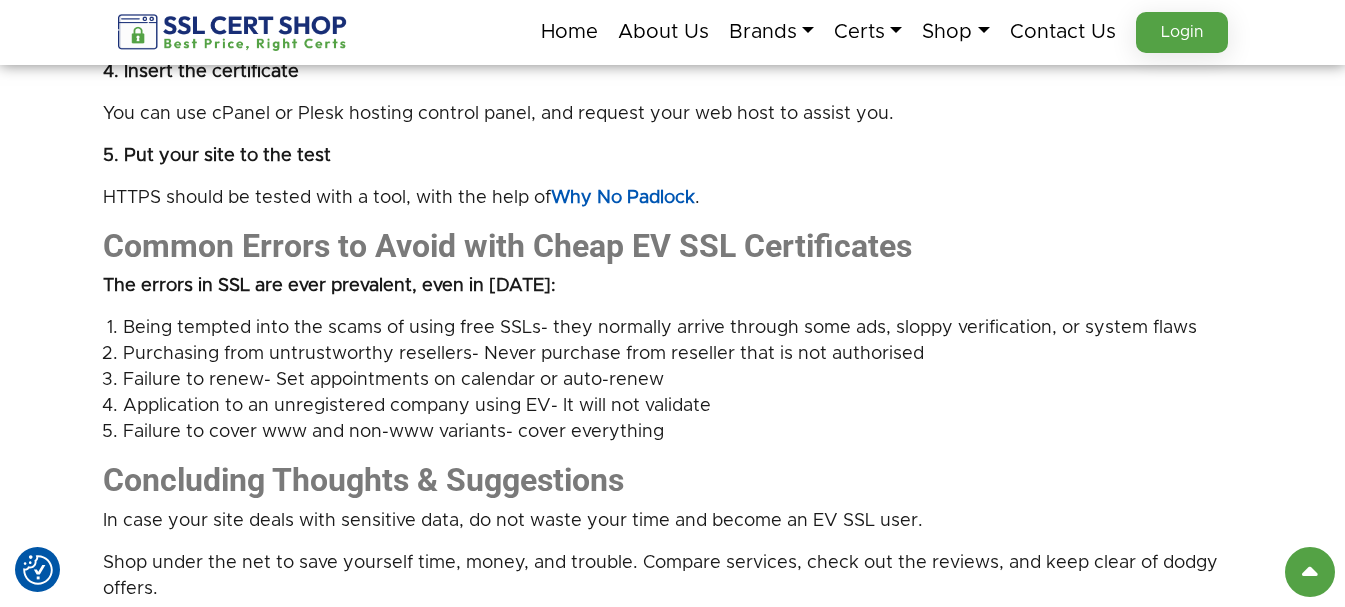 scroll, scrollTop: 3800, scrollLeft: 0, axis: vertical 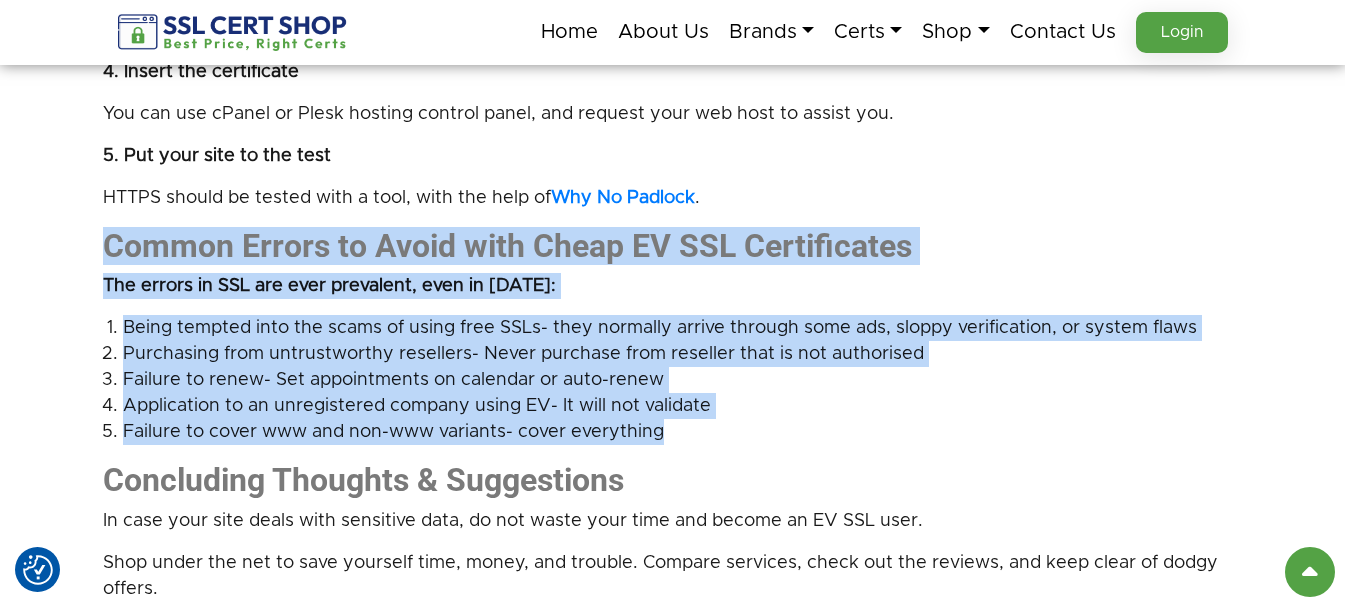 drag, startPoint x: 96, startPoint y: 194, endPoint x: 678, endPoint y: 397, distance: 616.387 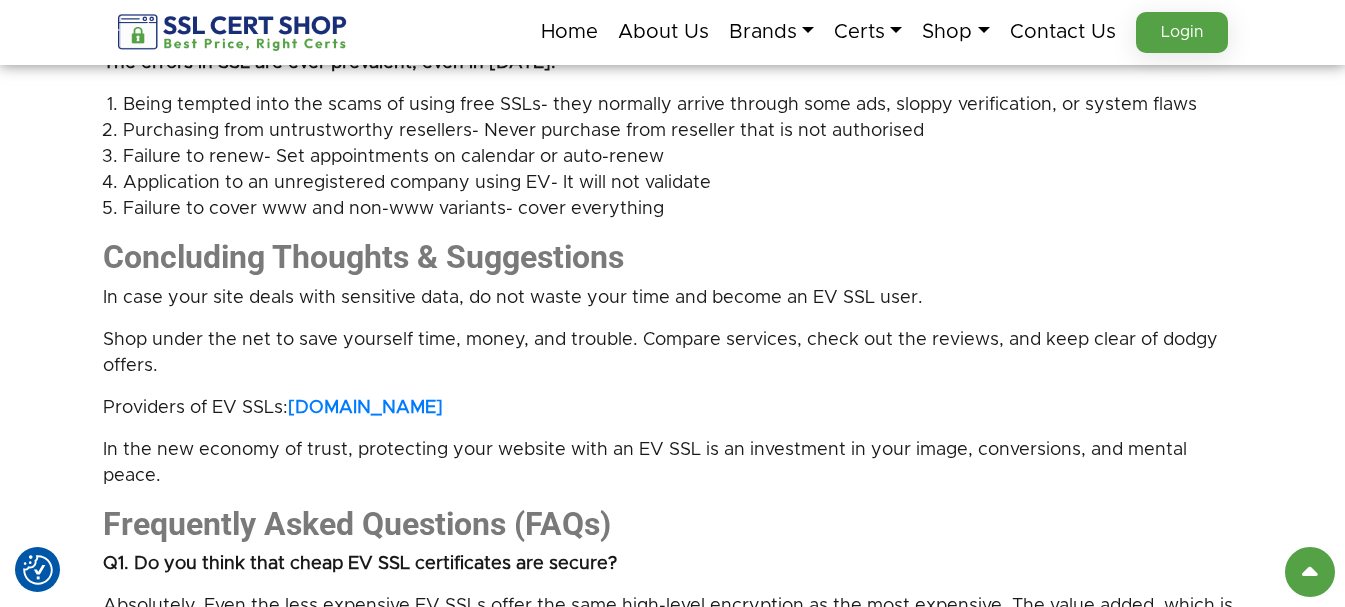 scroll, scrollTop: 4100, scrollLeft: 0, axis: vertical 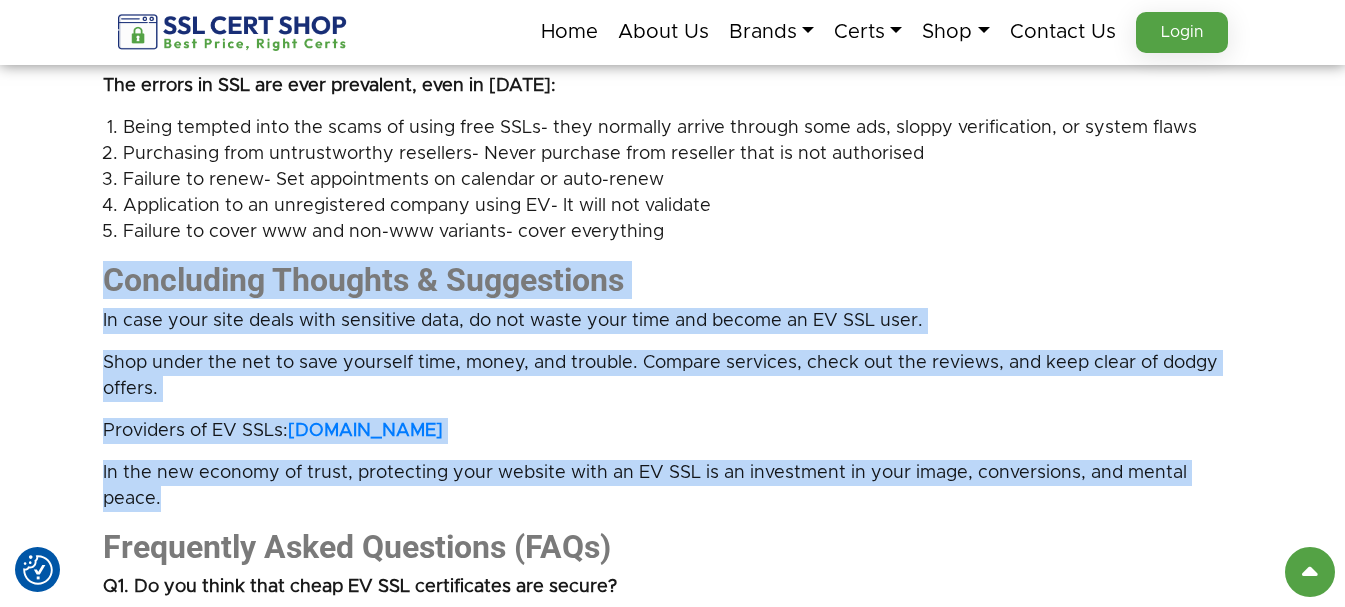 drag, startPoint x: 85, startPoint y: 231, endPoint x: 189, endPoint y: 460, distance: 251.50945 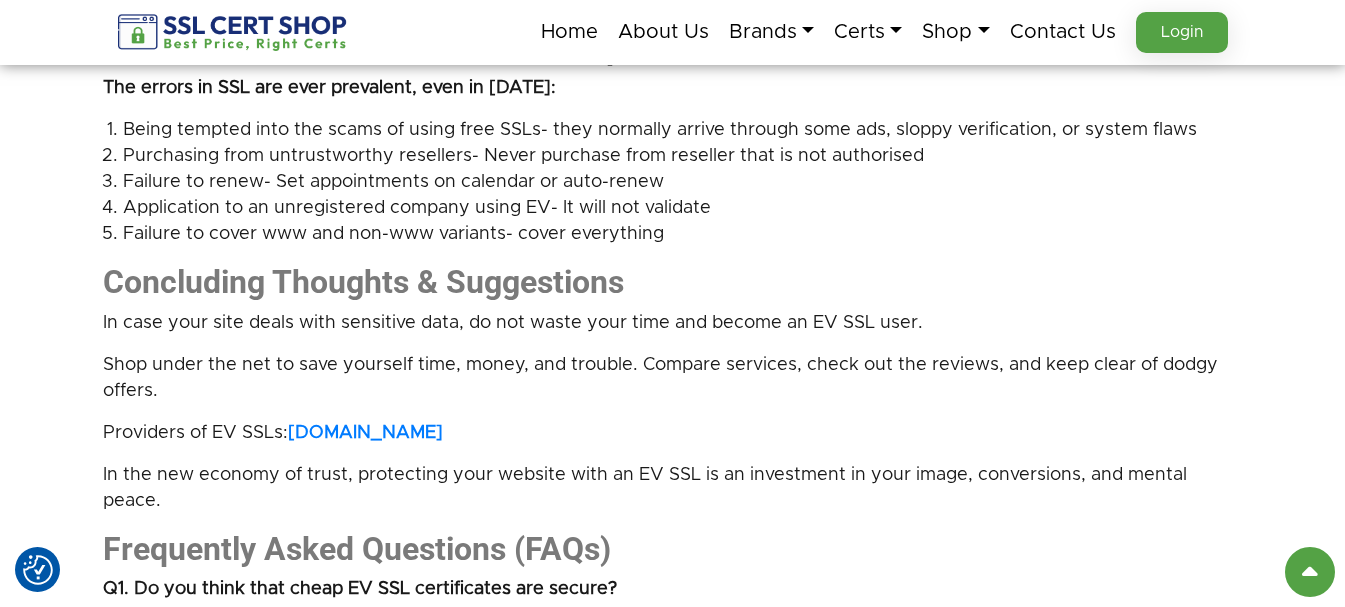 scroll, scrollTop: 4100, scrollLeft: 0, axis: vertical 